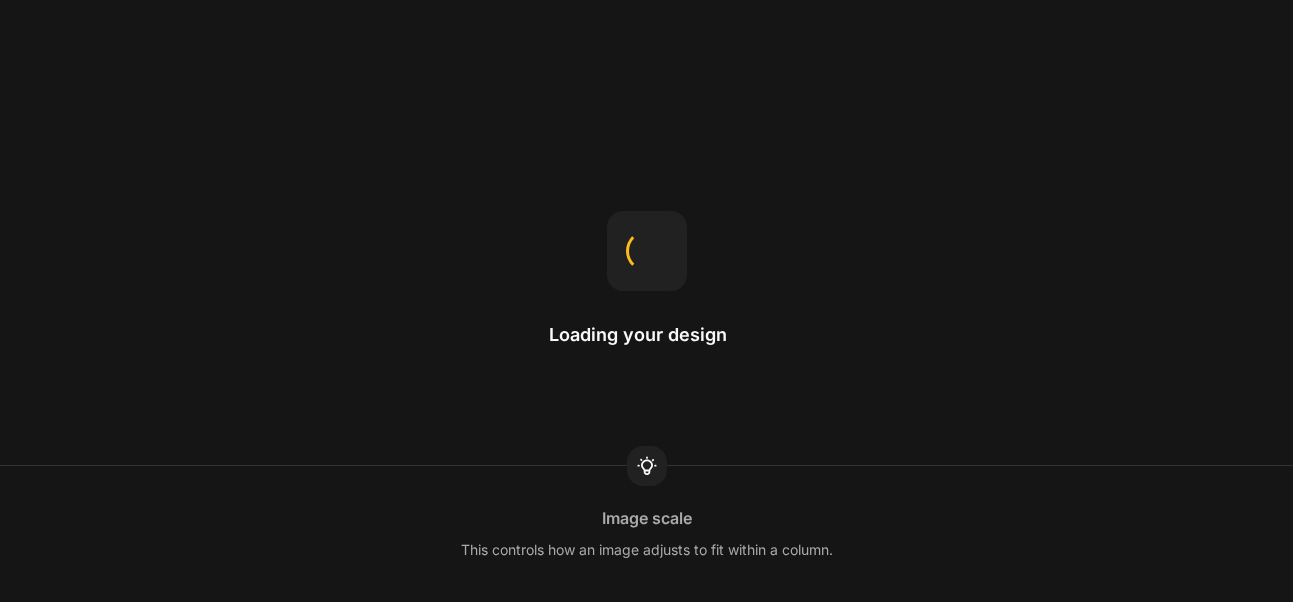 scroll, scrollTop: 0, scrollLeft: 0, axis: both 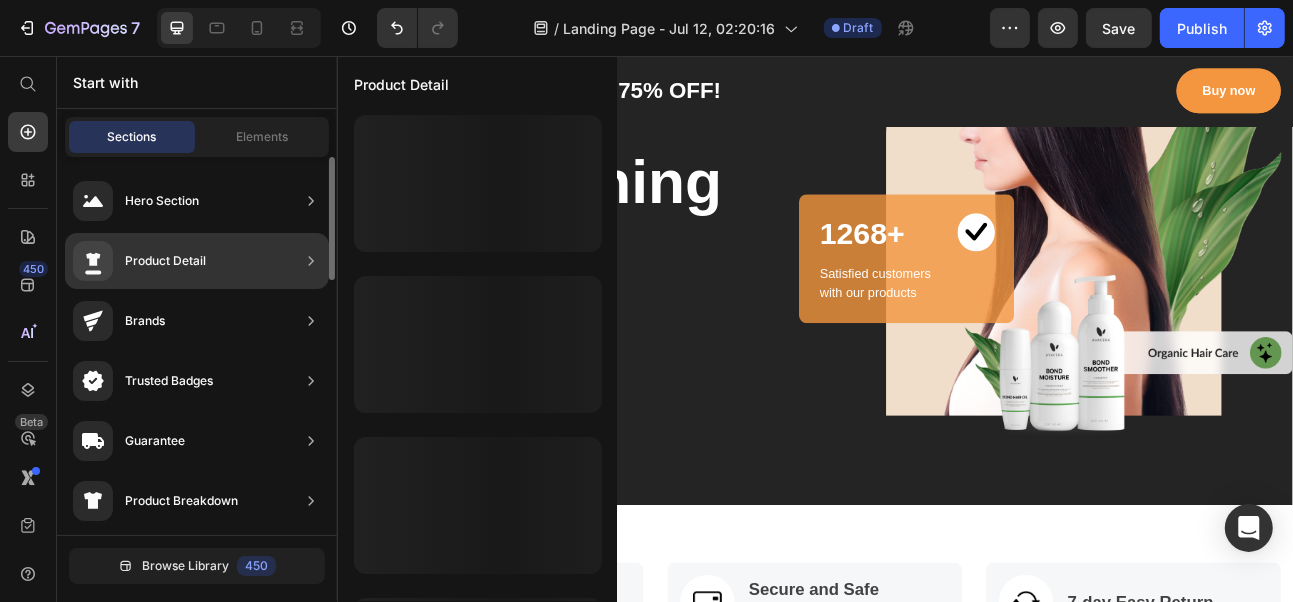 click on "Product Detail" at bounding box center (165, 261) 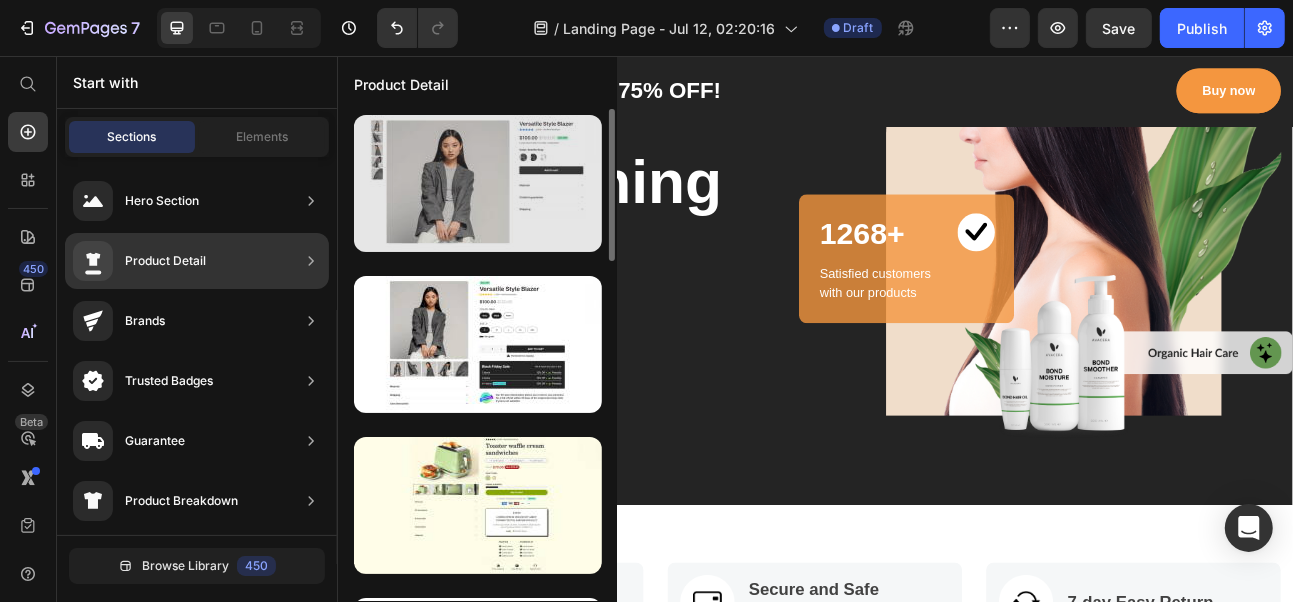 click at bounding box center [478, 183] 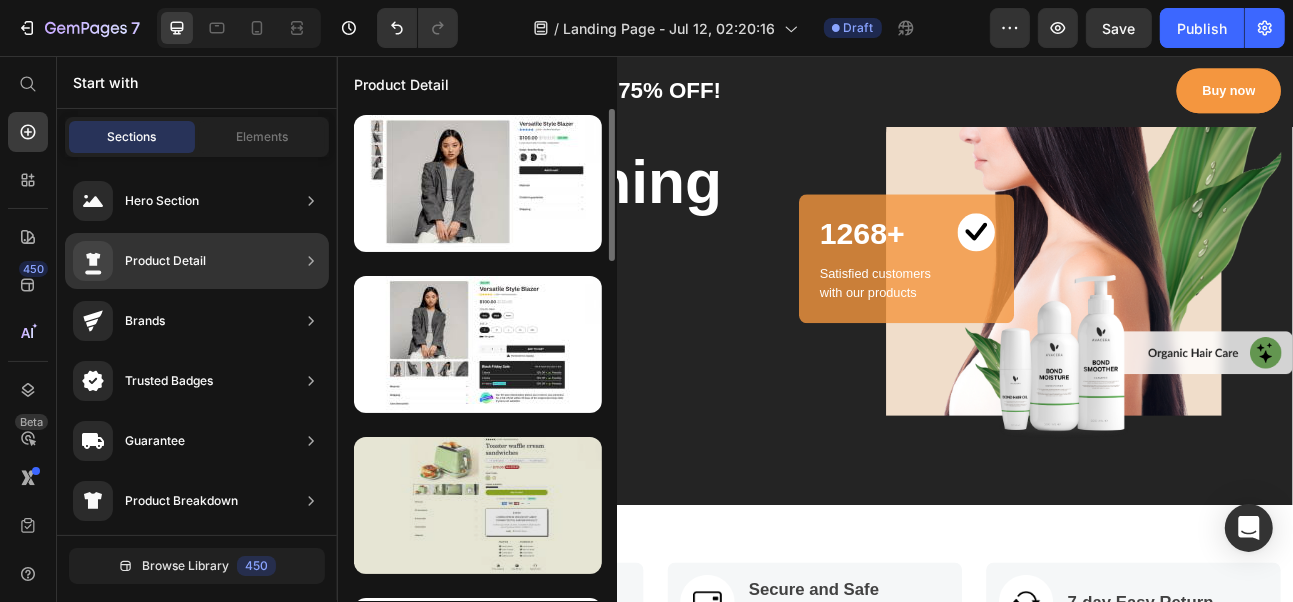 click at bounding box center [478, 505] 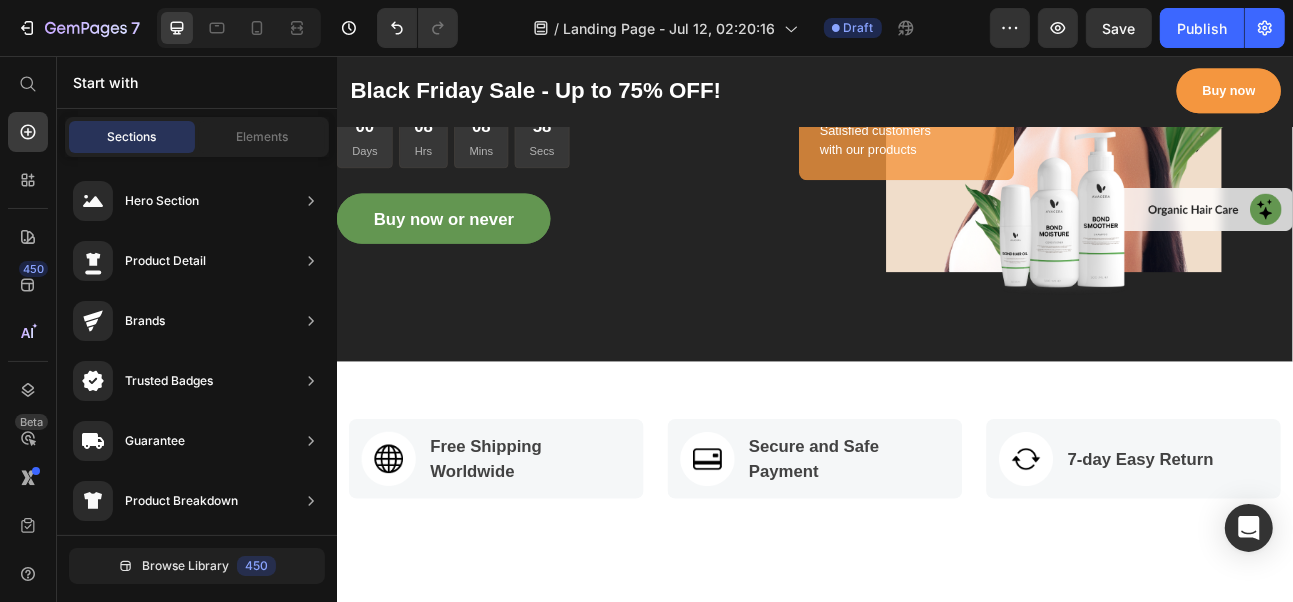 scroll, scrollTop: 0, scrollLeft: 0, axis: both 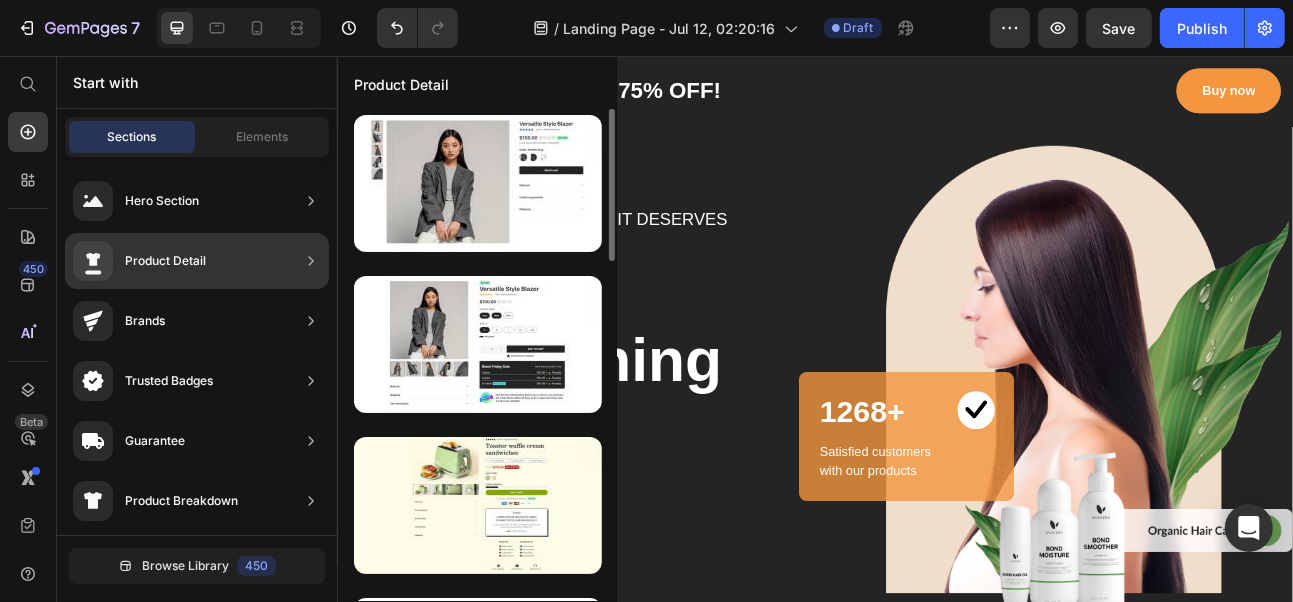 click at bounding box center (477, 908) 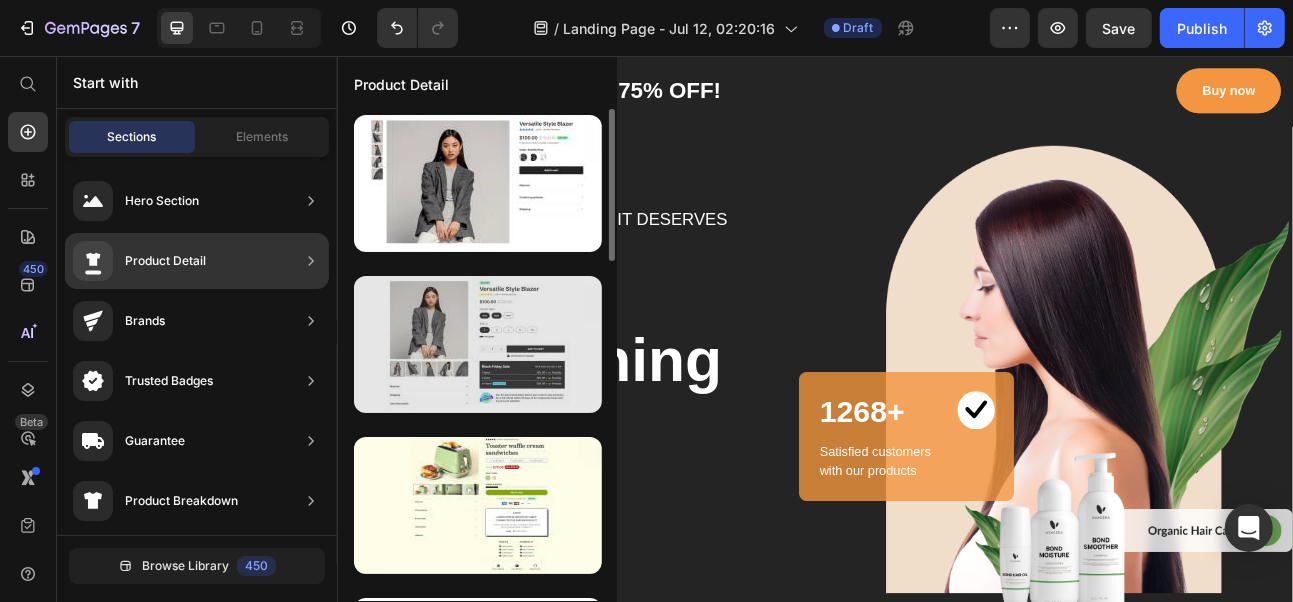 click at bounding box center (478, 344) 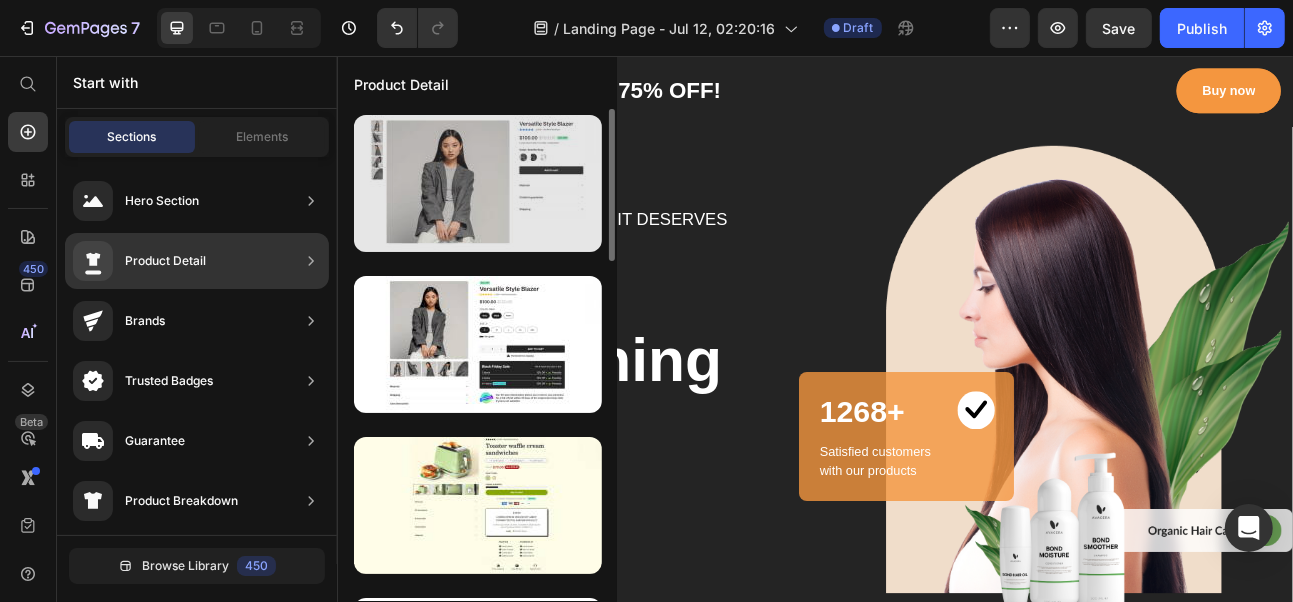 click at bounding box center (478, 183) 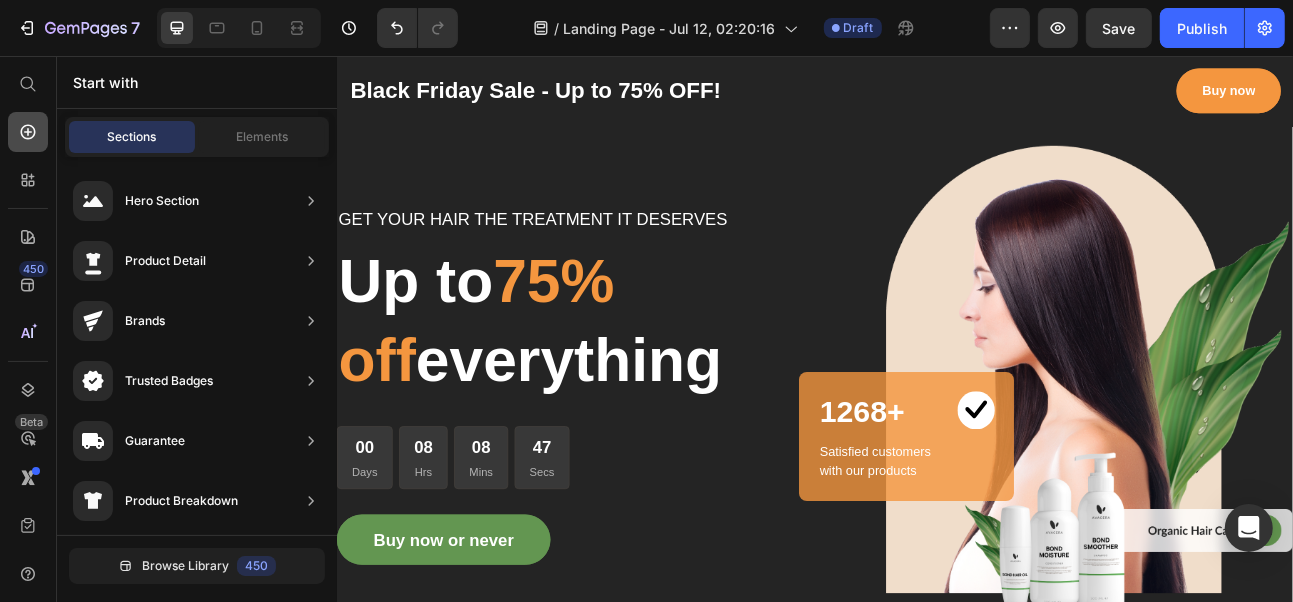 click 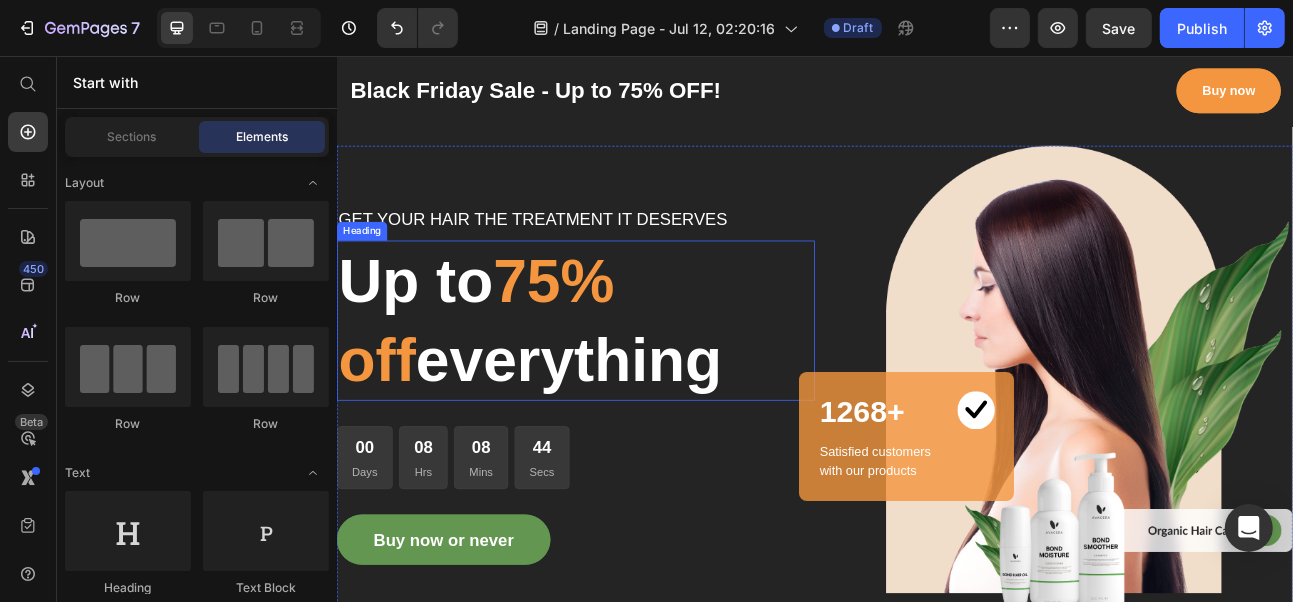 click on "Up to  75% off  everything" at bounding box center (636, 389) 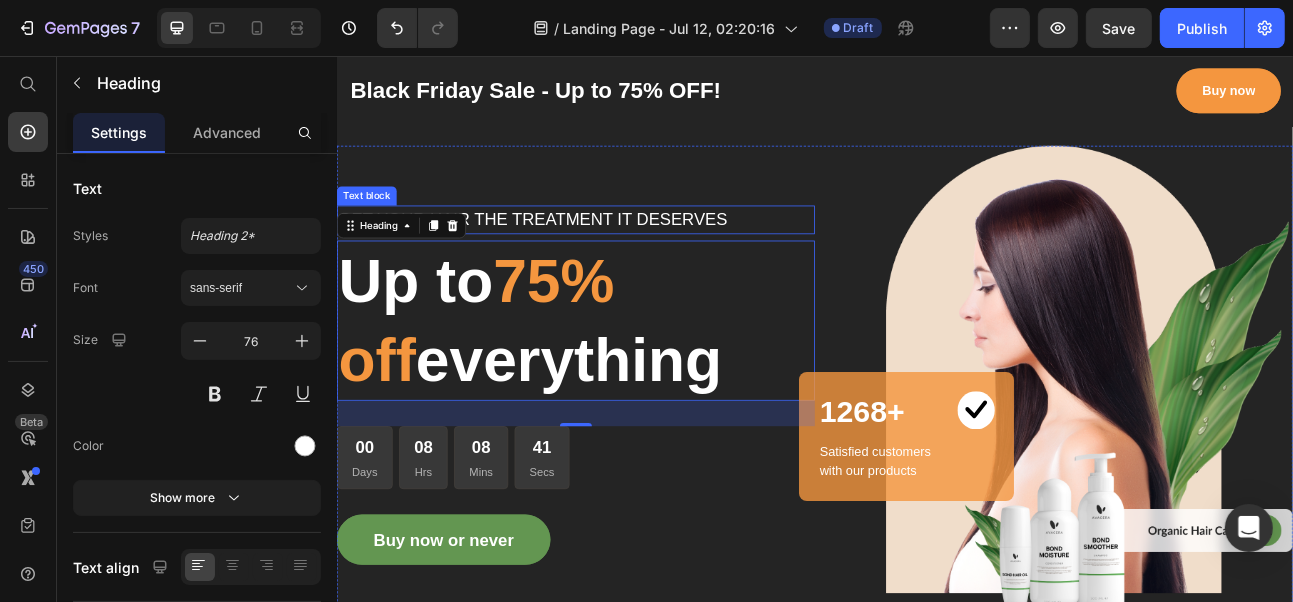 click on "GET YOUR HAIR THE TREATMENT IT DESERVES" at bounding box center (636, 262) 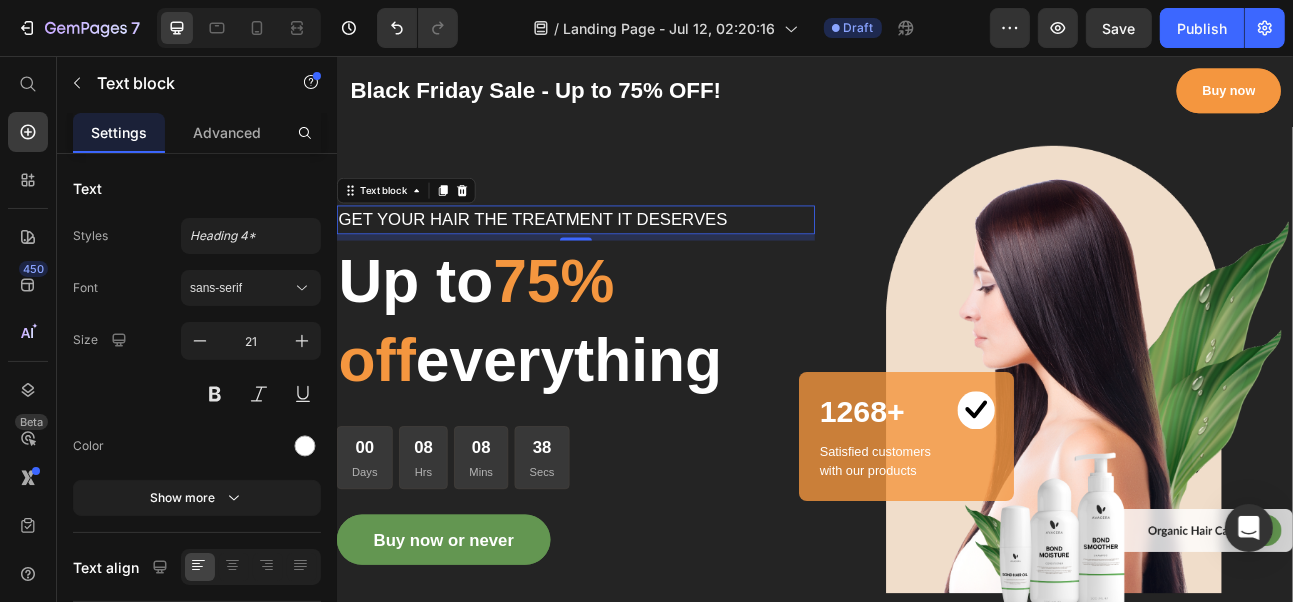 click on "GET YOUR HAIR THE TREATMENT IT DESERVES" at bounding box center (636, 262) 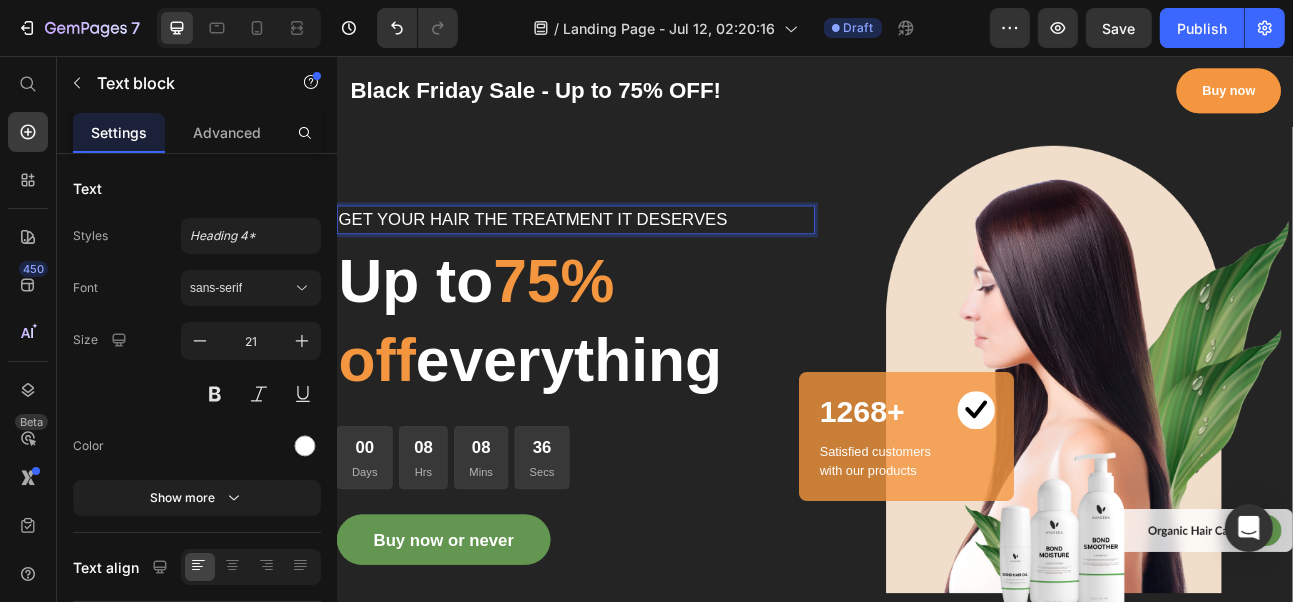 click on "GET YOUR HAIR THE TREATMENT IT DESERVES" at bounding box center [636, 262] 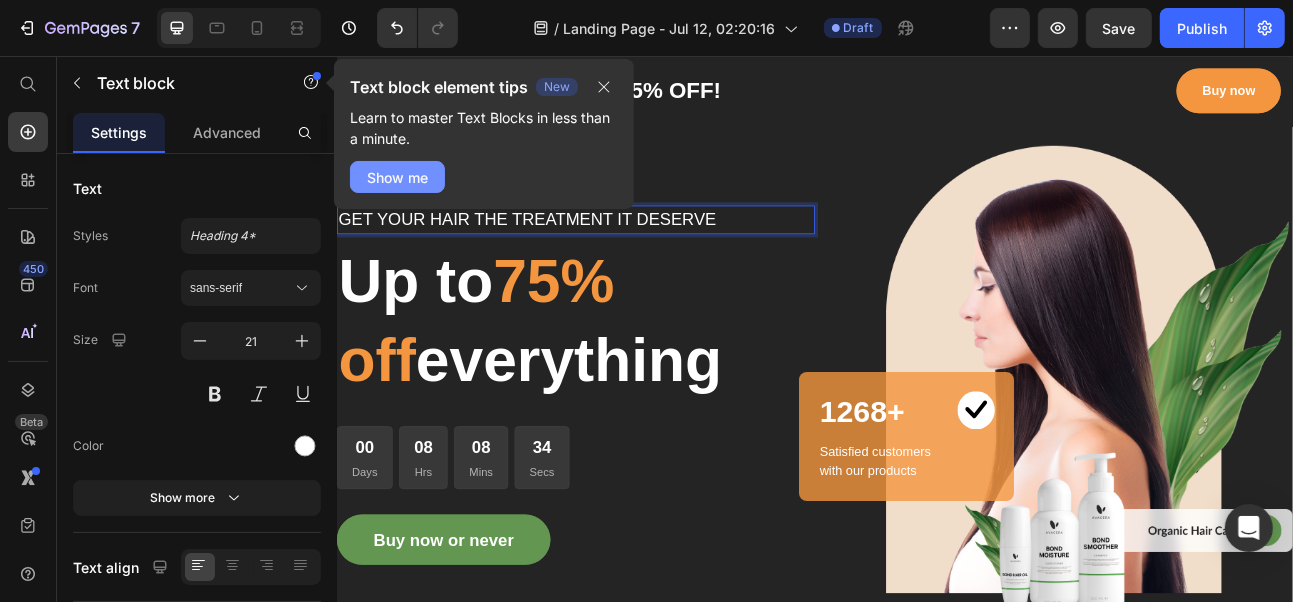click on "Show me" at bounding box center [397, 177] 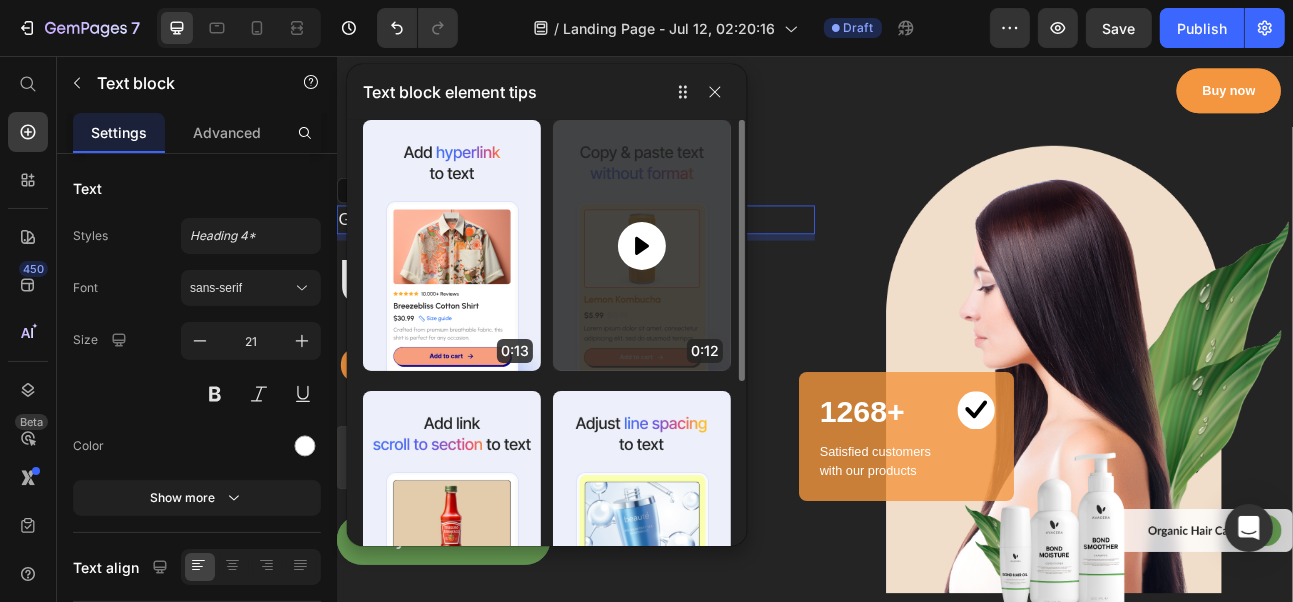 click at bounding box center (642, 246) 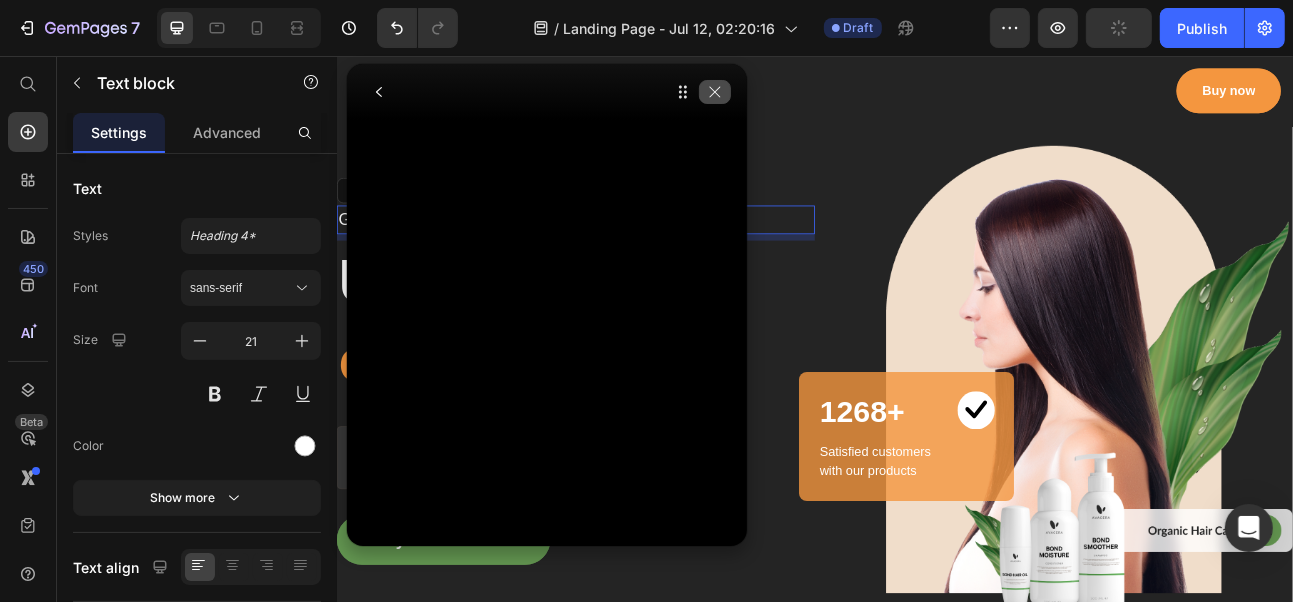 click 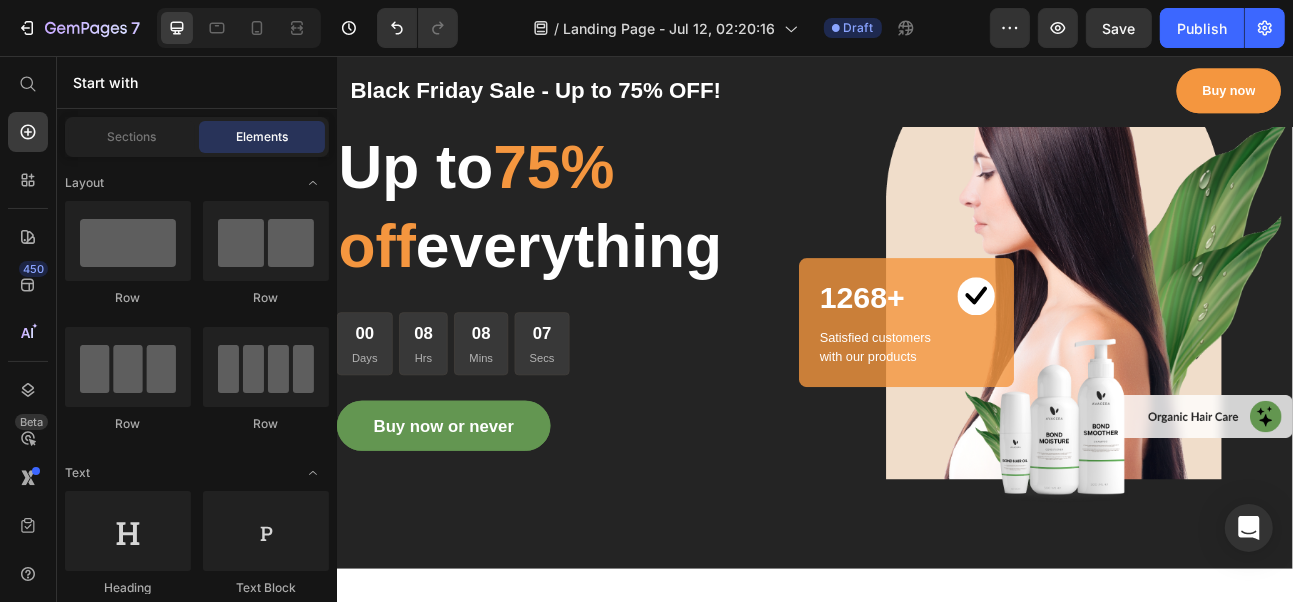 scroll, scrollTop: 36, scrollLeft: 0, axis: vertical 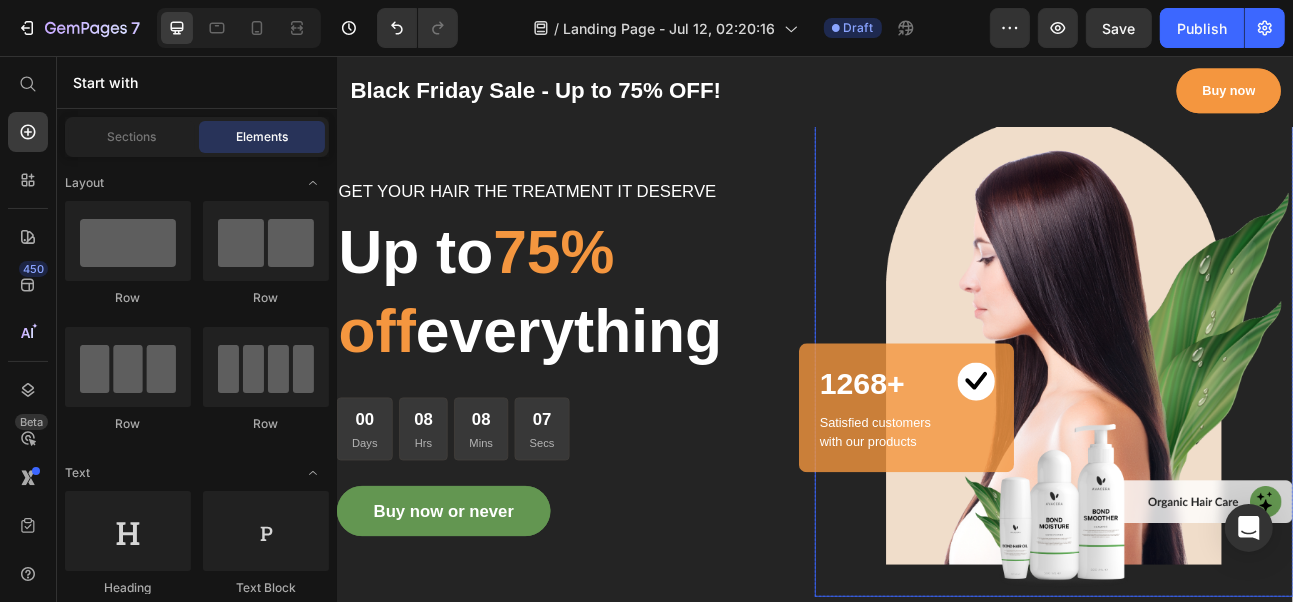 click at bounding box center [1236, 434] 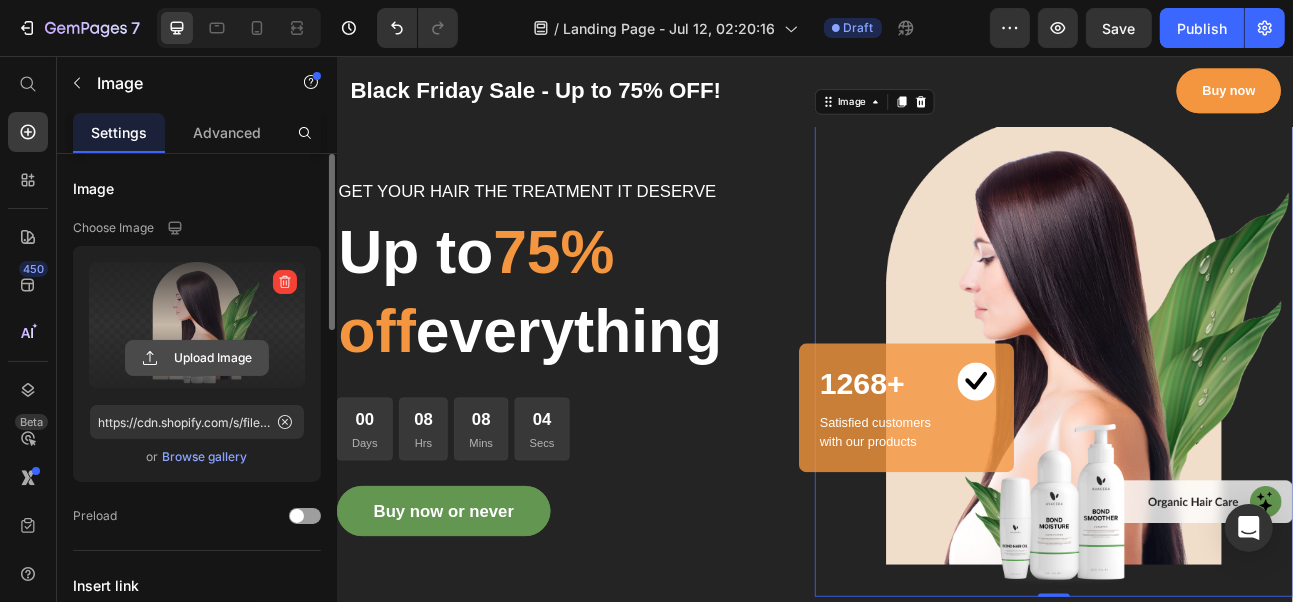 click 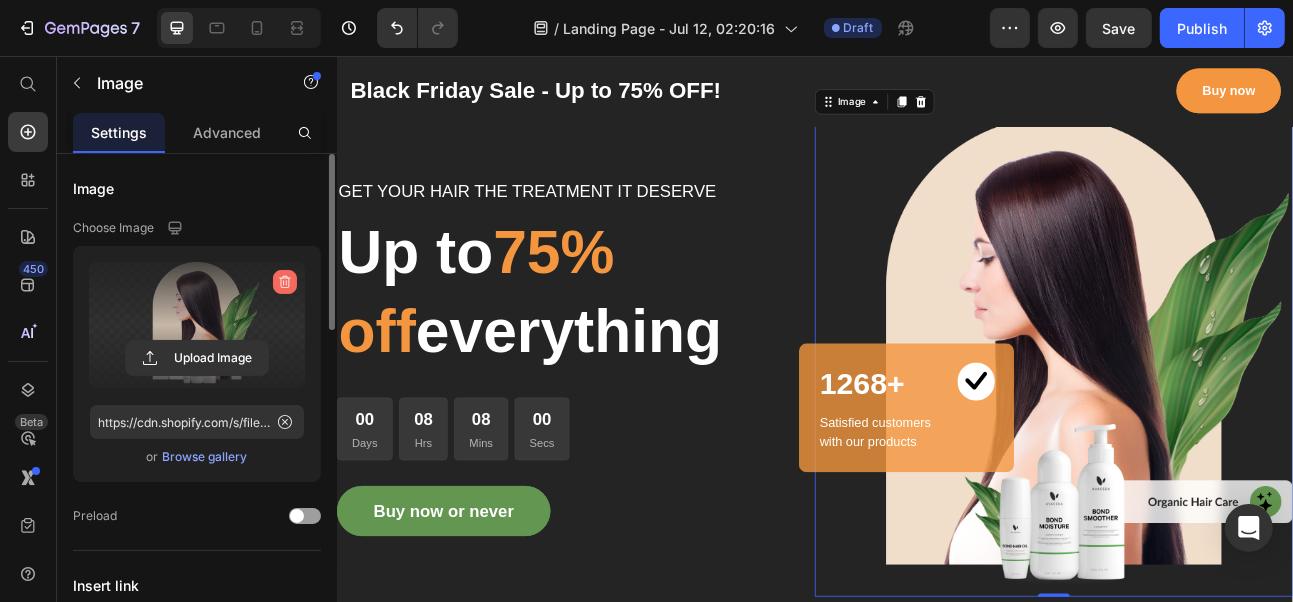 click 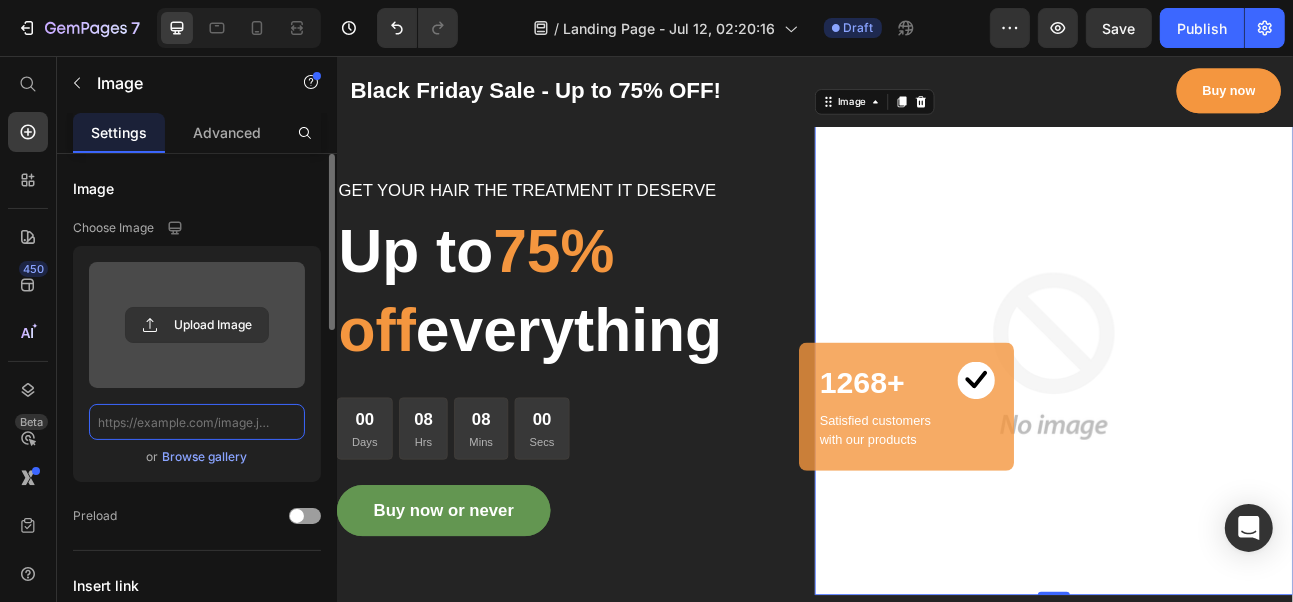 scroll, scrollTop: 0, scrollLeft: 0, axis: both 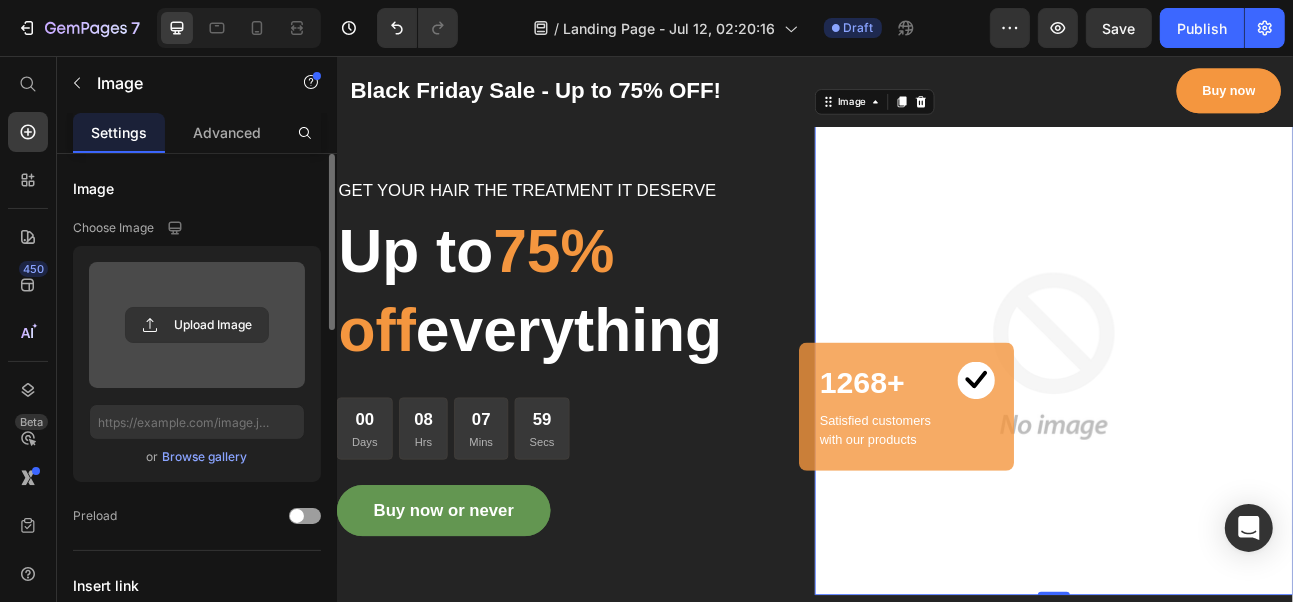 click on "Browse gallery" at bounding box center (205, 457) 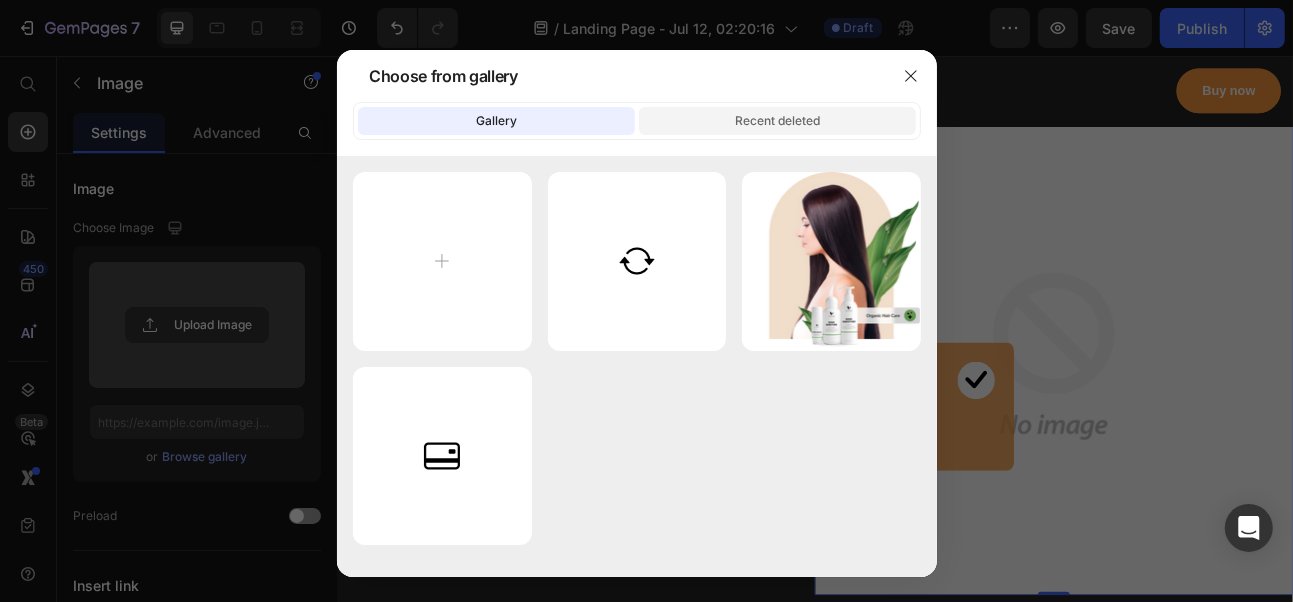 click on "Recent deleted" 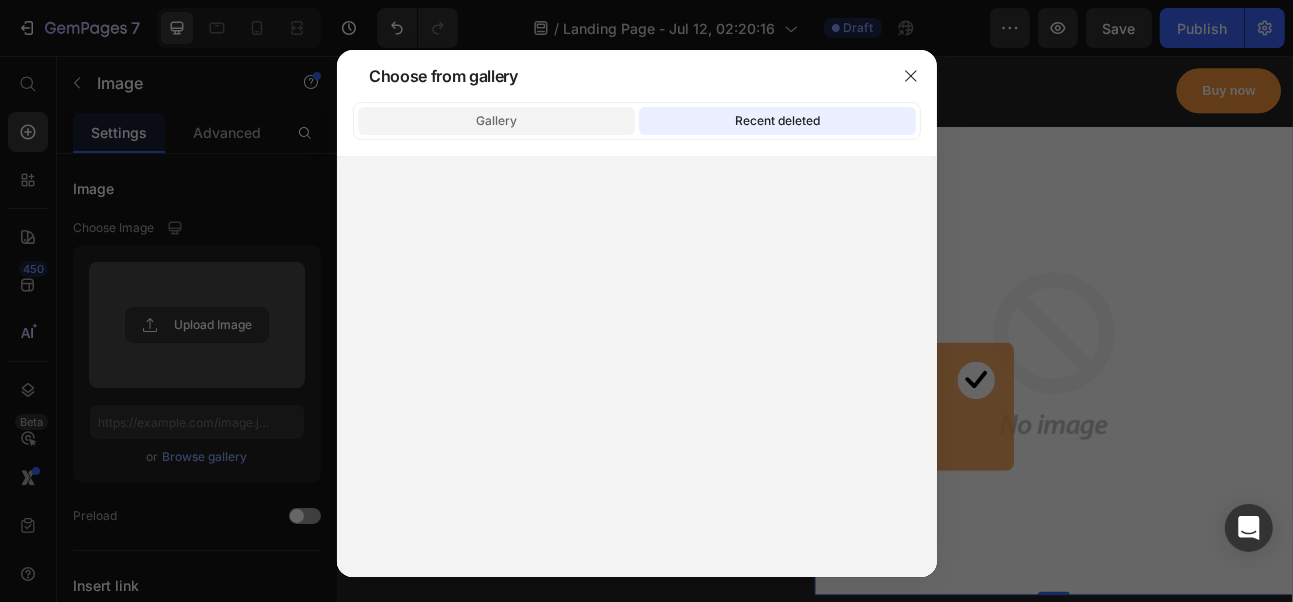 click on "Gallery" 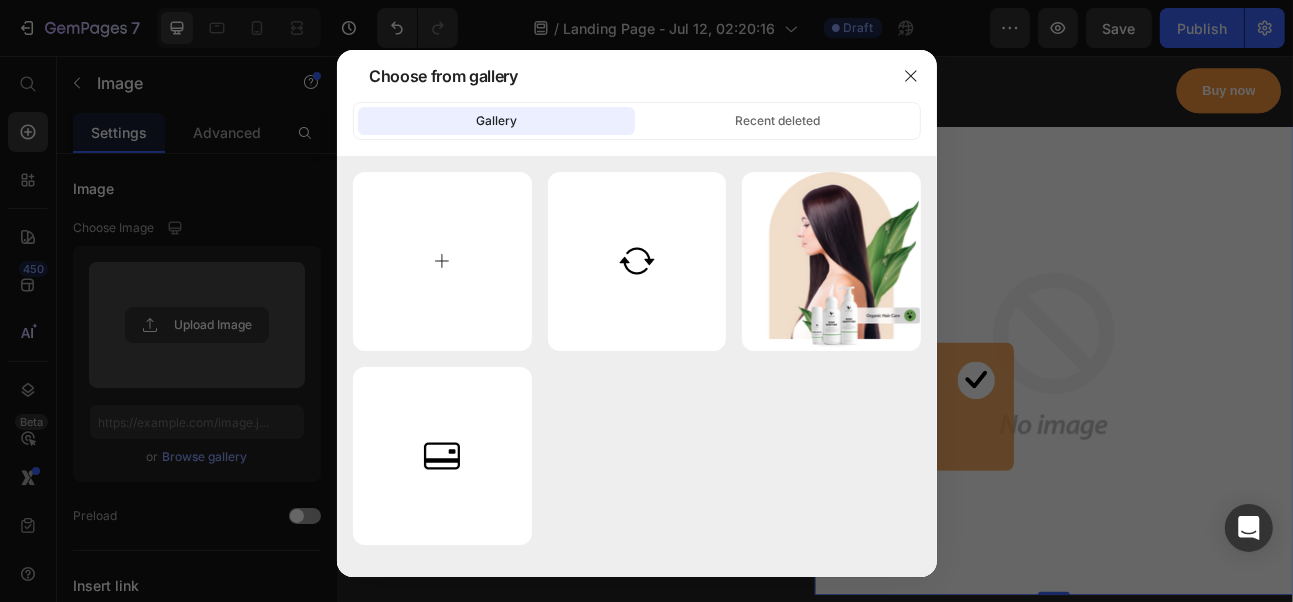 click at bounding box center (442, 261) 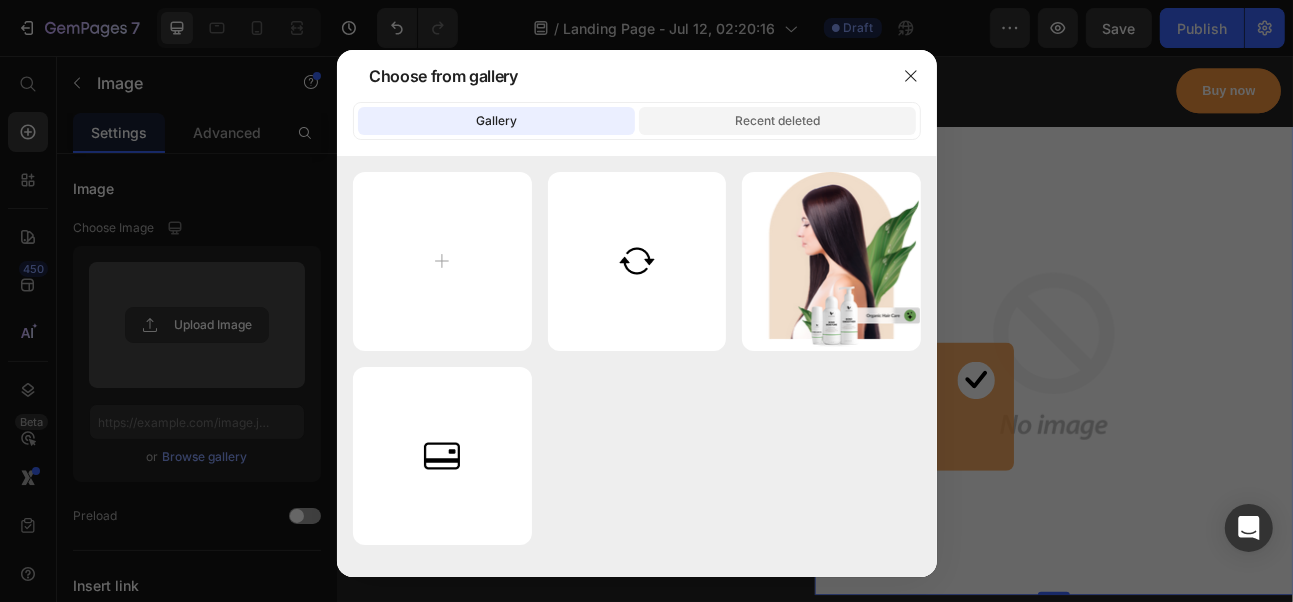 click on "Recent deleted" 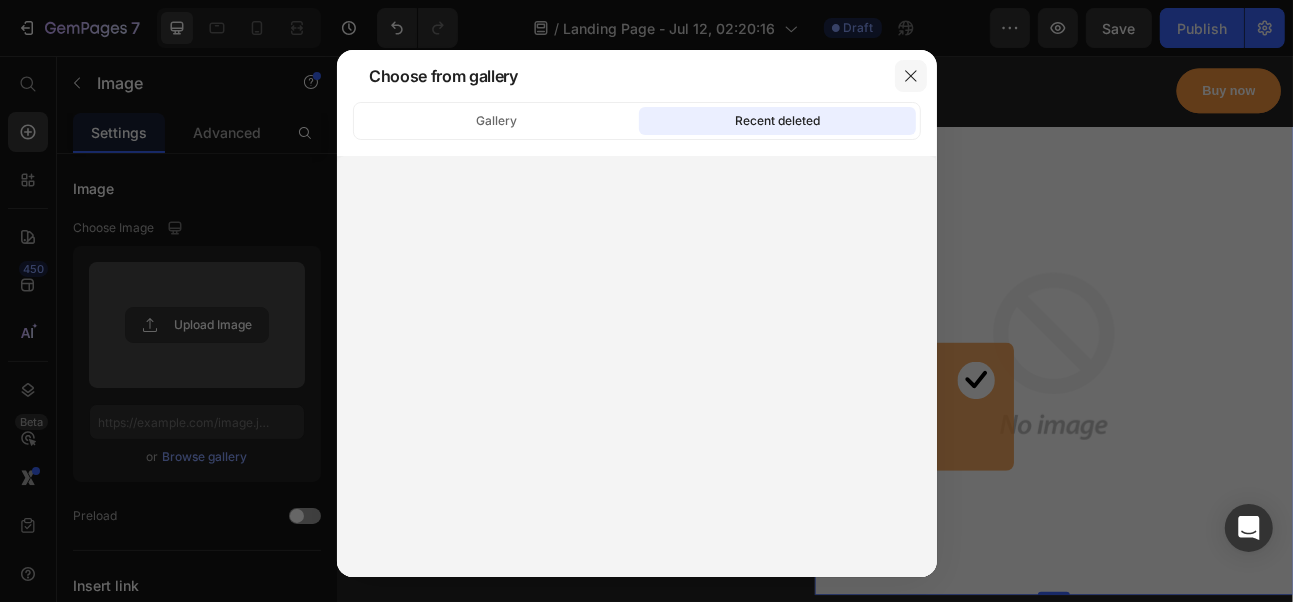 click 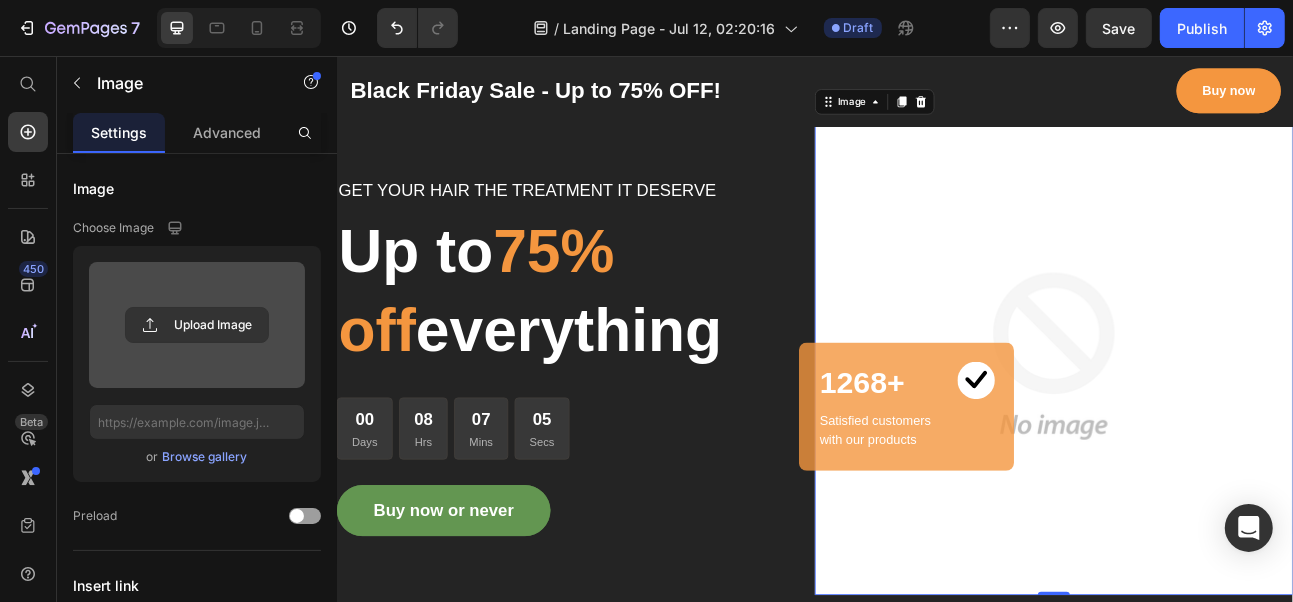 click at bounding box center (197, 325) 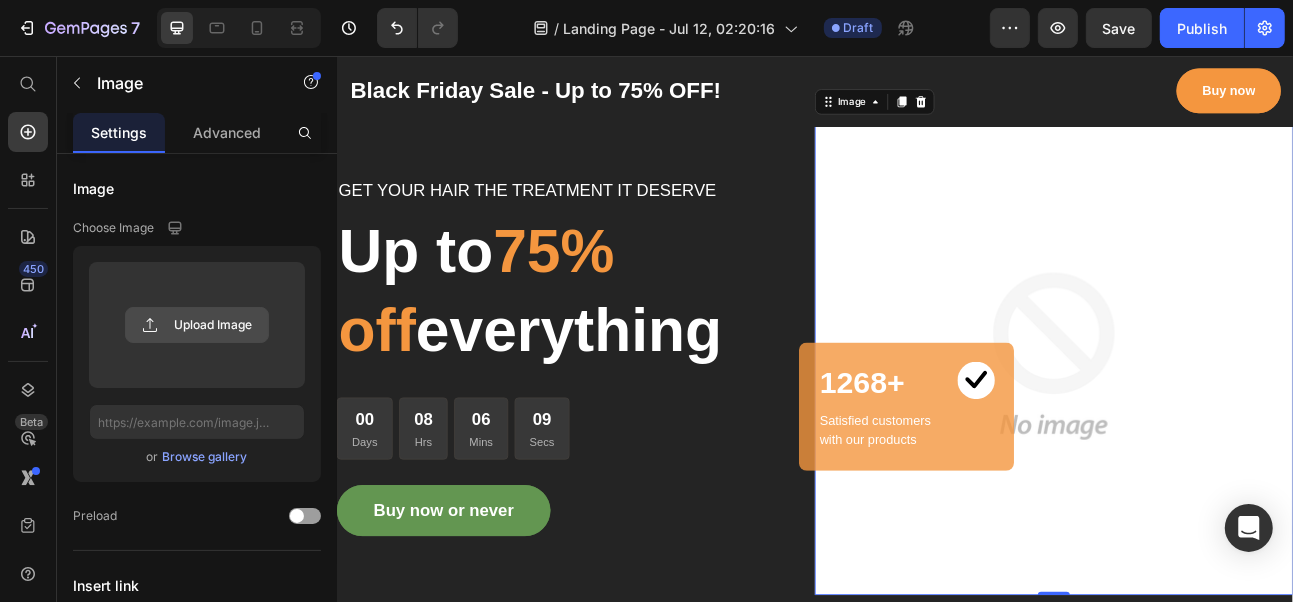 click 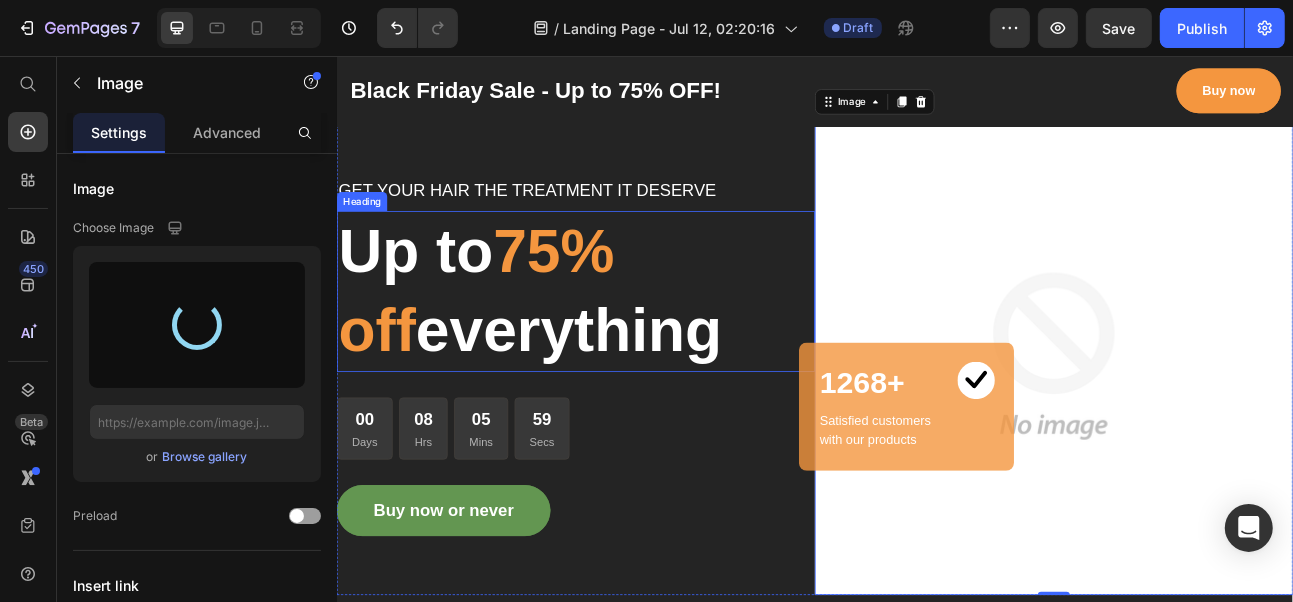 type on "https://cdn.shopify.com/s/files/1/0627/1890/2338/files/gempages_575017015119446815-b0a08bc4-b65a-45b4-b921-1b27e02584b5.jpg" 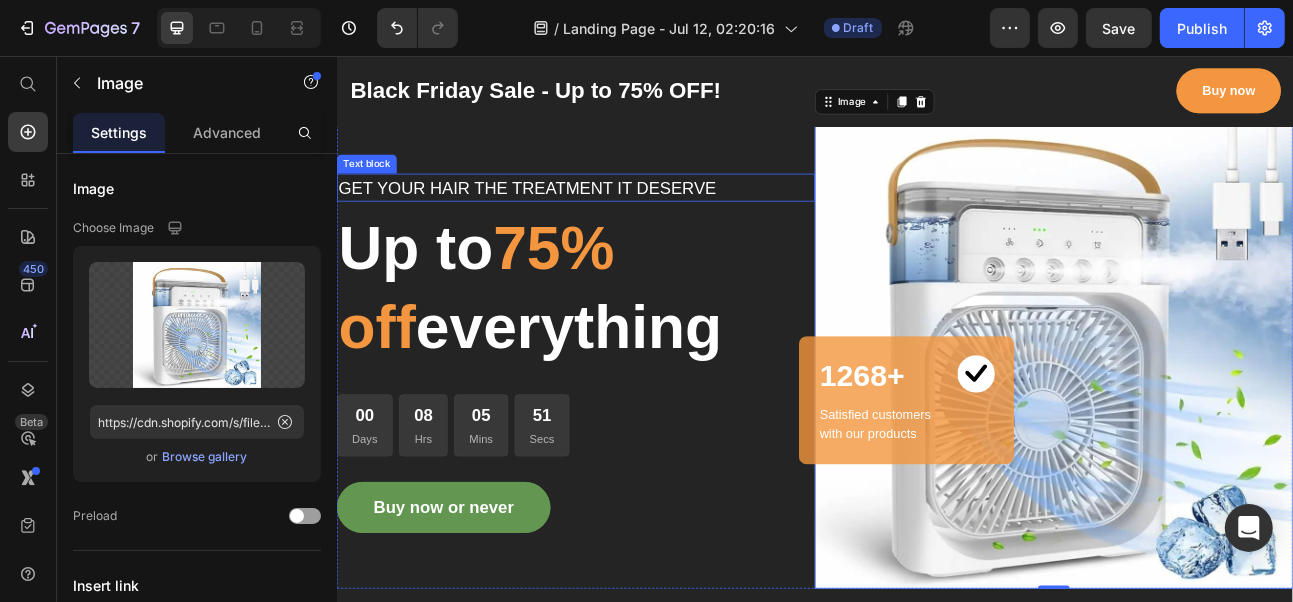 click on "GET YOUR HAIR THE TREATMENT IT DESERVE" at bounding box center (636, 222) 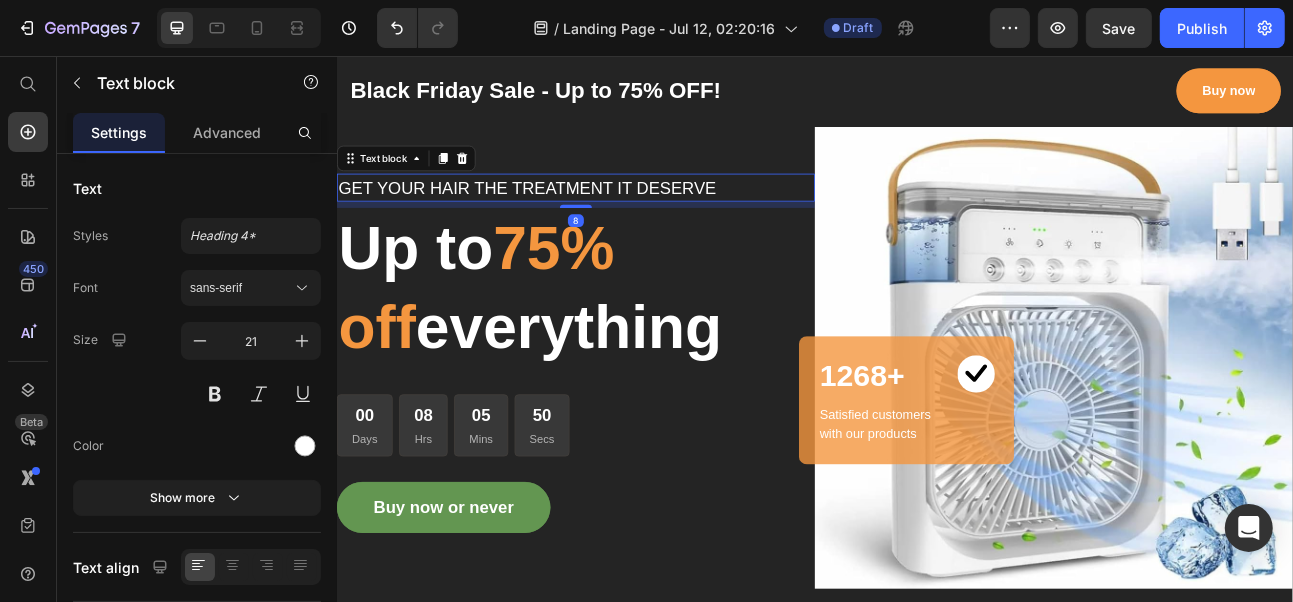 click on "GET YOUR HAIR THE TREATMENT IT DESERVE" at bounding box center (636, 222) 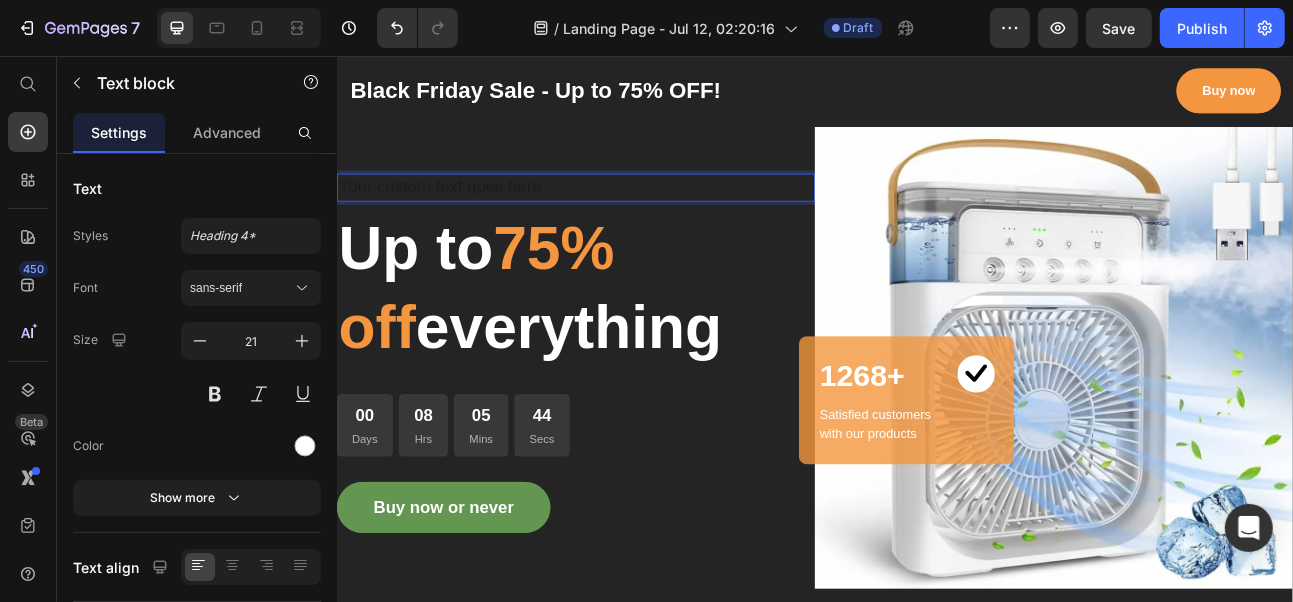 scroll, scrollTop: 20, scrollLeft: 0, axis: vertical 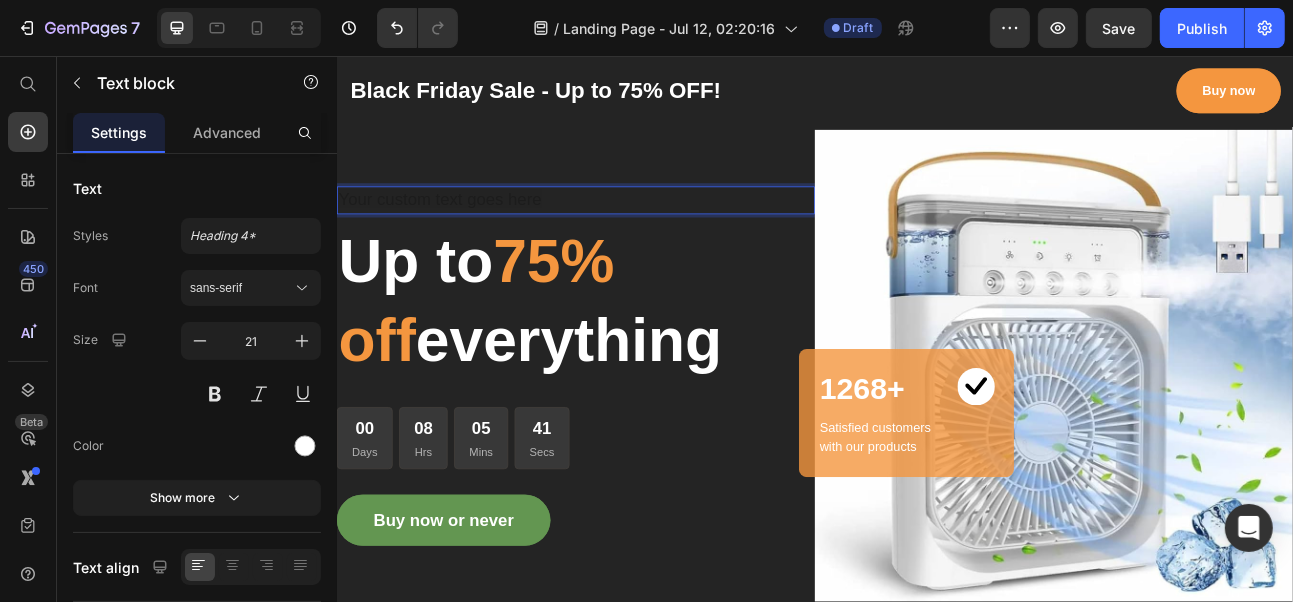click on "Text block   8 Up to  75% off  everything Heading 00 Days 08 Hrs 05 Mins 41 Secs CountDown Timer Buy now or never Button" at bounding box center [636, 445] 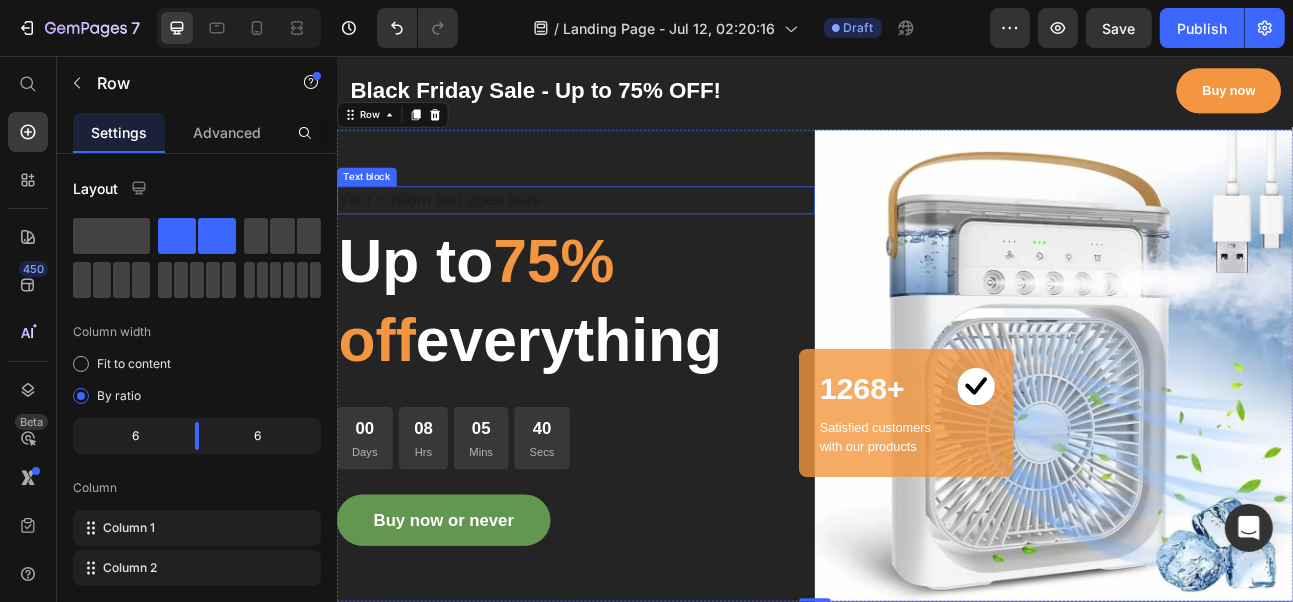 click at bounding box center [636, 238] 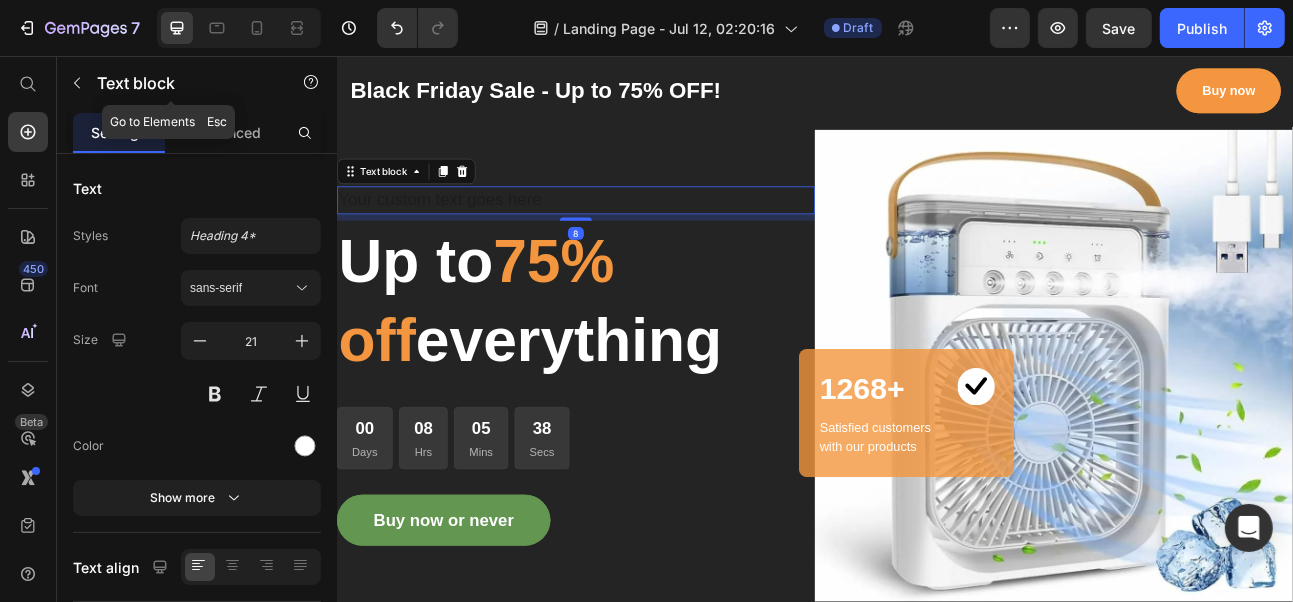 drag, startPoint x: 75, startPoint y: 78, endPoint x: 125, endPoint y: 98, distance: 53.851646 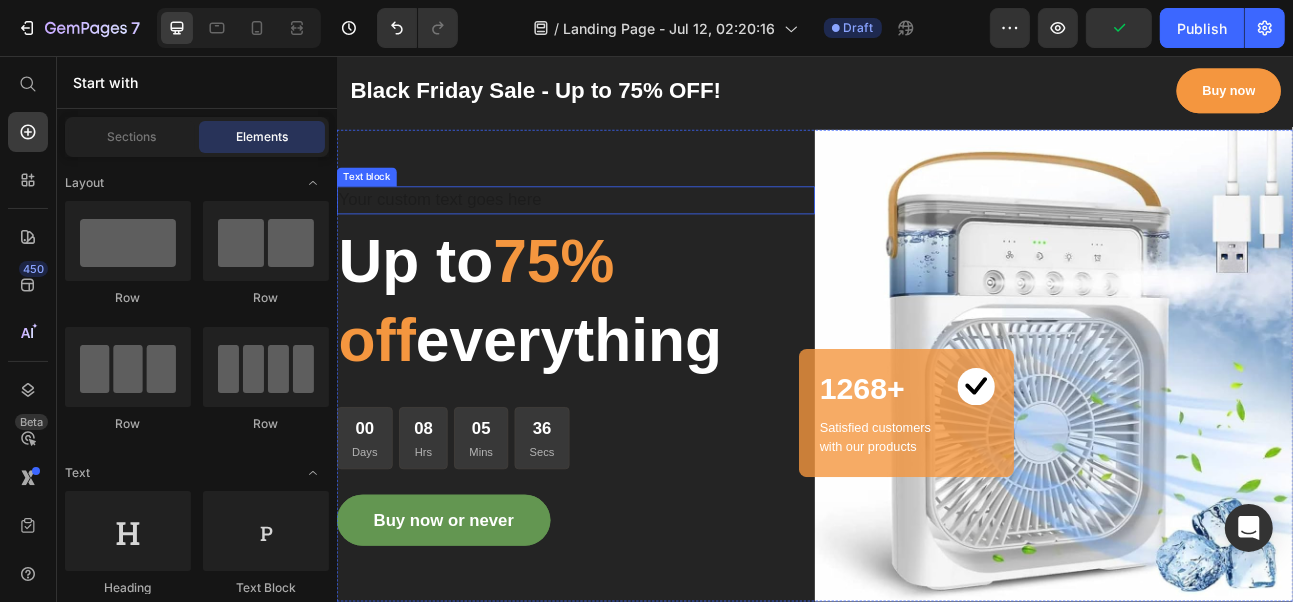 click at bounding box center (636, 238) 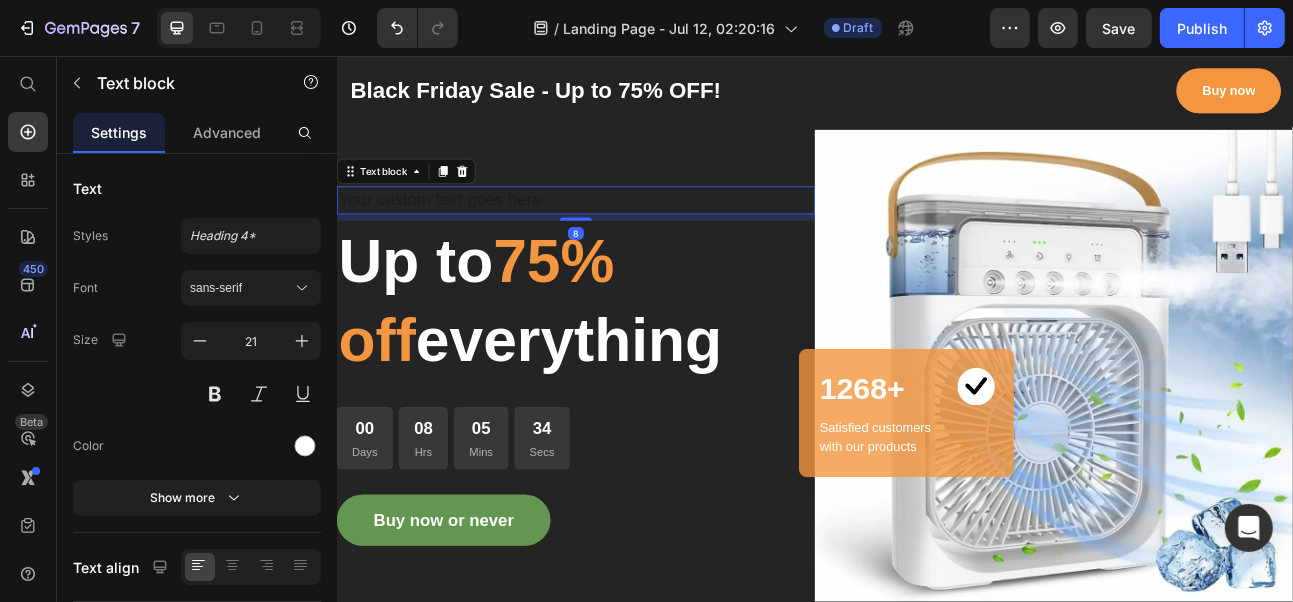 drag, startPoint x: 498, startPoint y: 189, endPoint x: 472, endPoint y: 211, distance: 34.058773 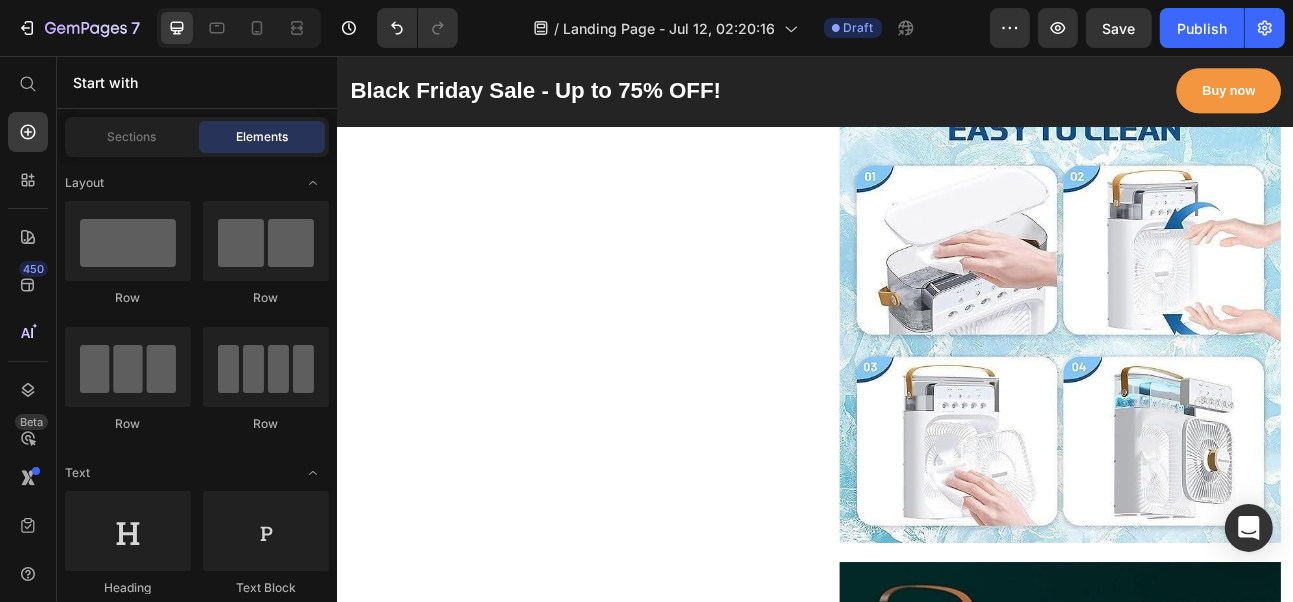 scroll, scrollTop: 1460, scrollLeft: 0, axis: vertical 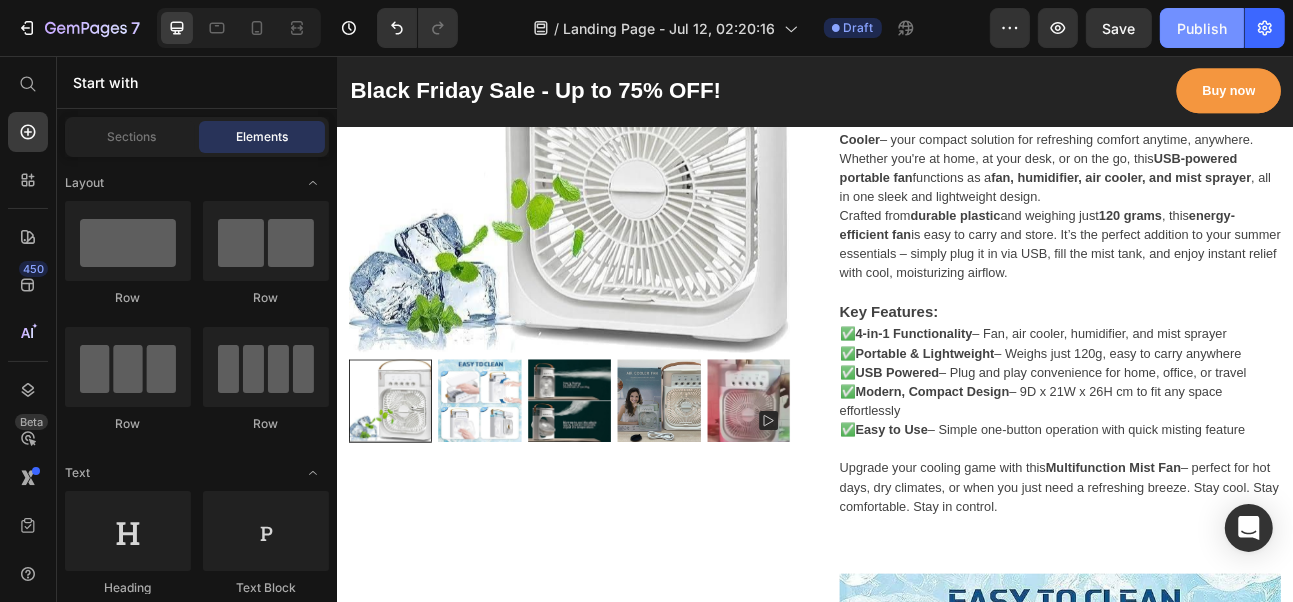 click on "Publish" 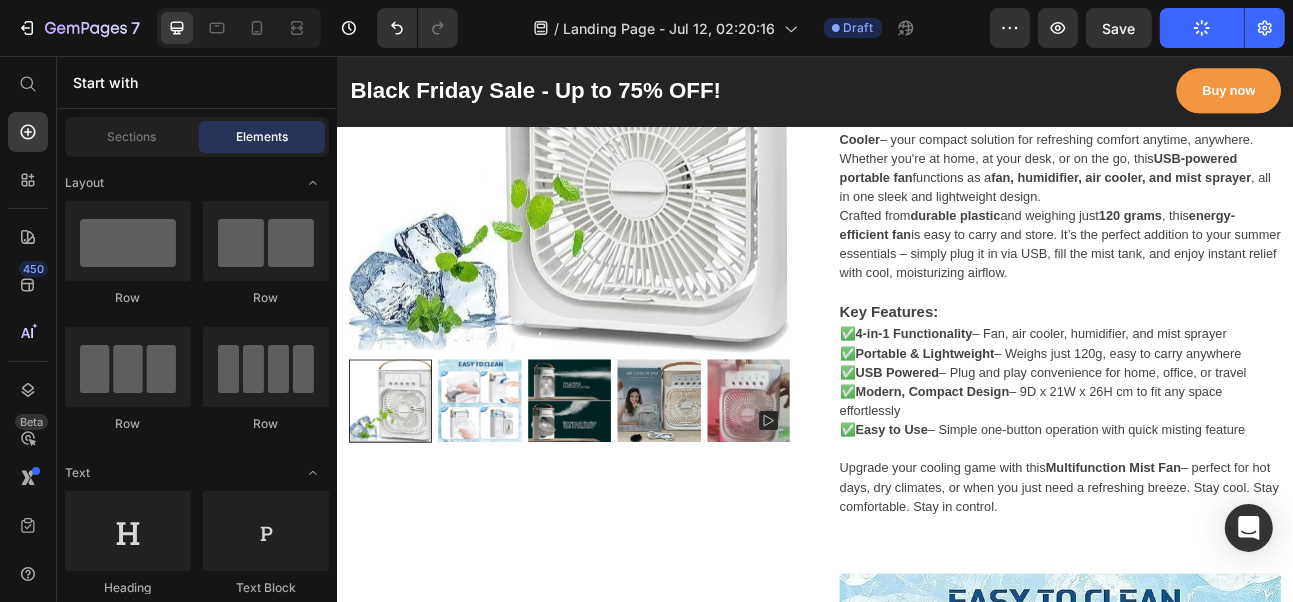 scroll, scrollTop: 2745, scrollLeft: 0, axis: vertical 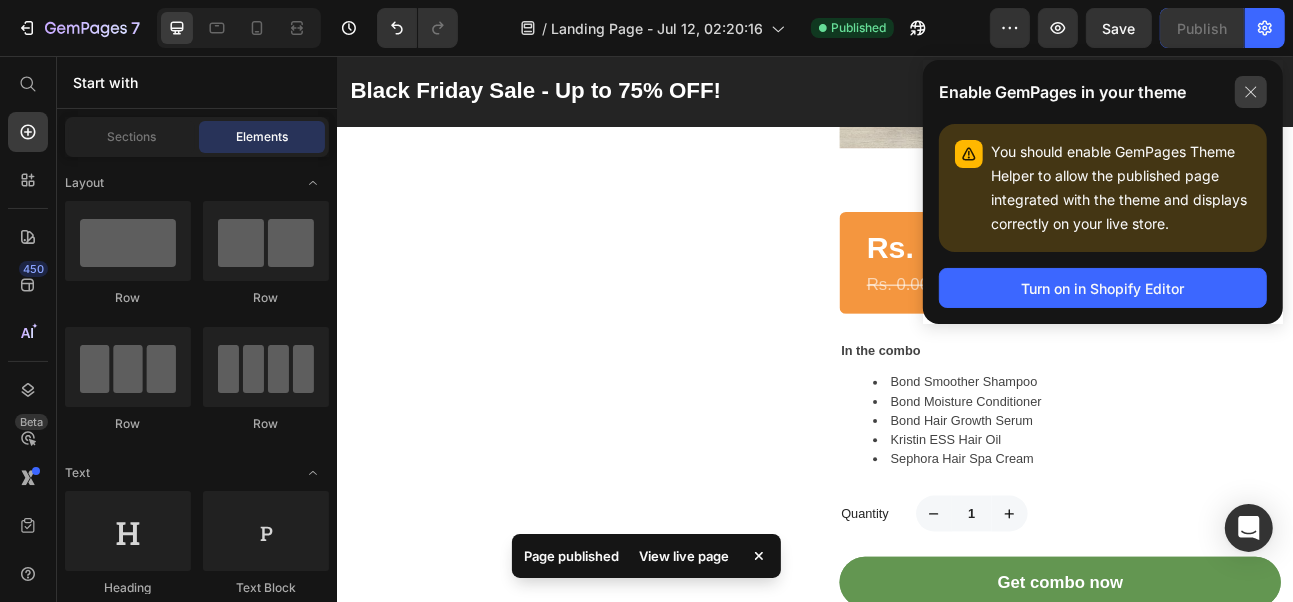 click 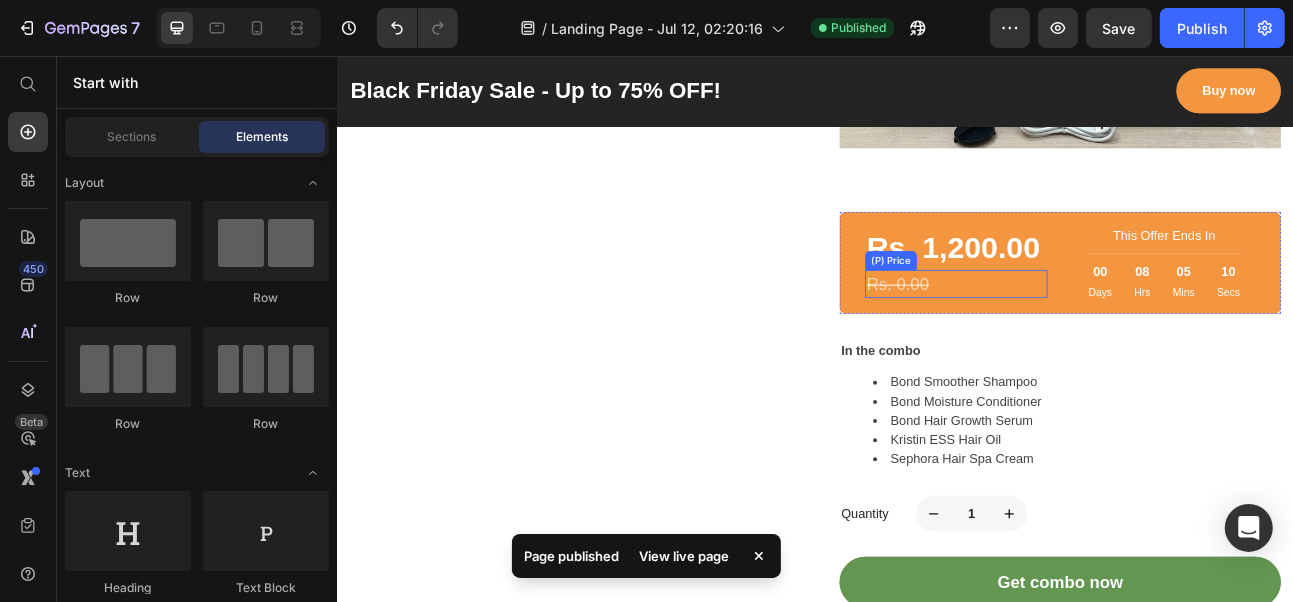 click on "Rs. 0.00" at bounding box center (1113, 343) 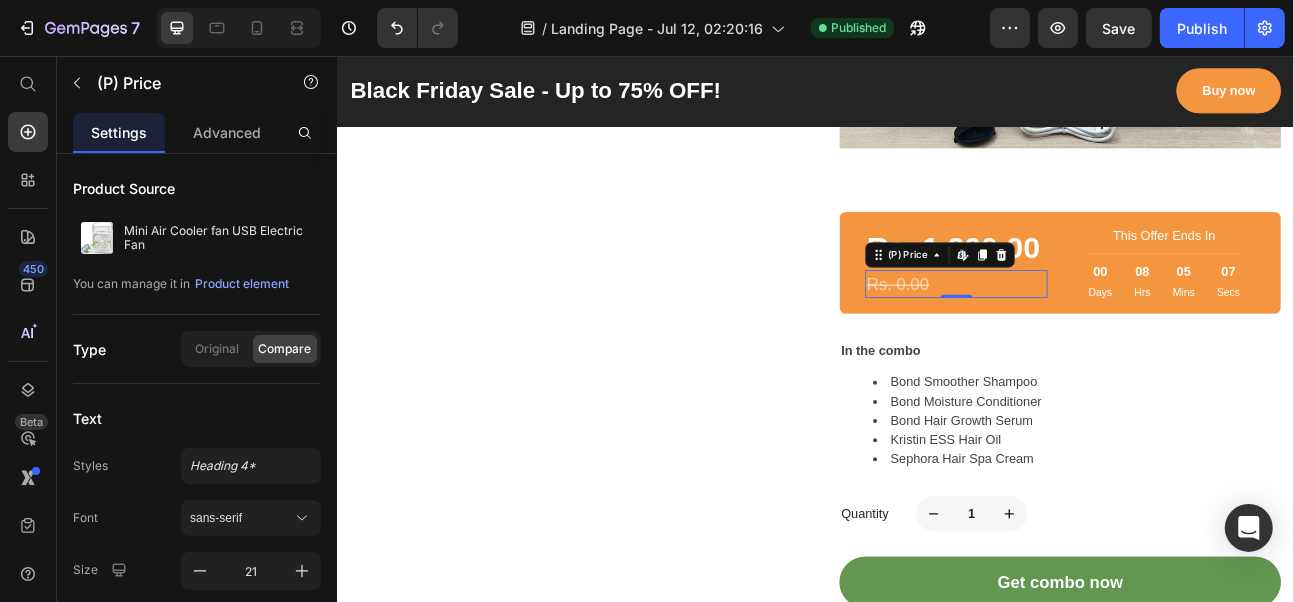 click on "Rs. 0.00" at bounding box center [1113, 343] 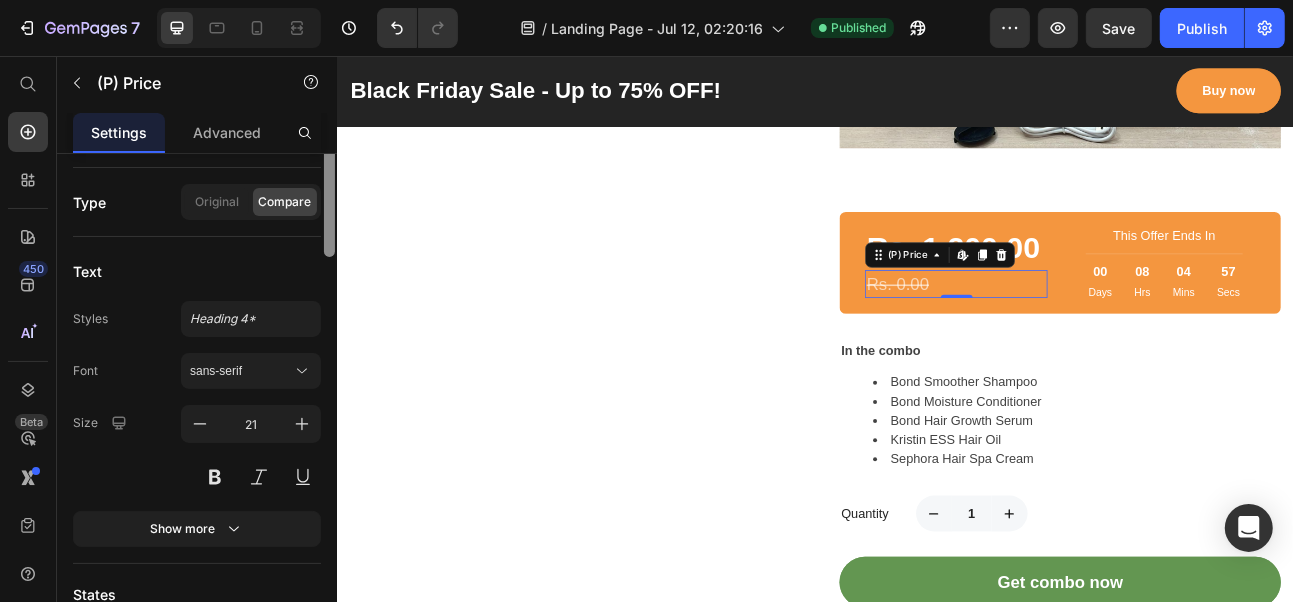 scroll, scrollTop: 187, scrollLeft: 0, axis: vertical 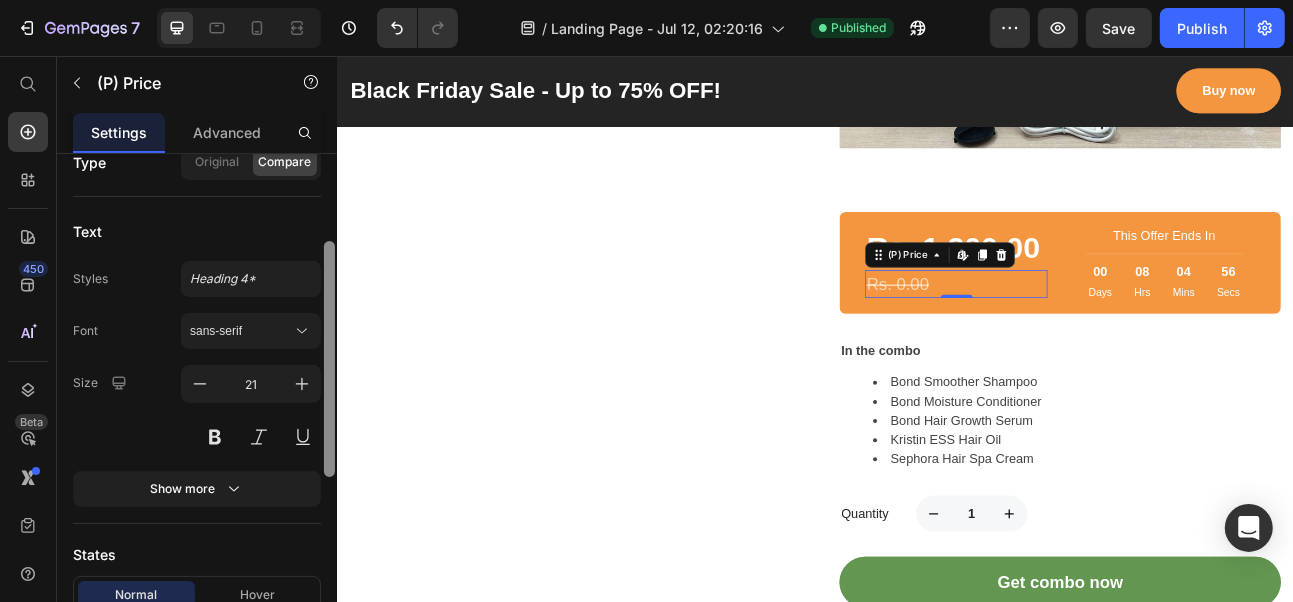drag, startPoint x: 329, startPoint y: 291, endPoint x: 336, endPoint y: 379, distance: 88.27797 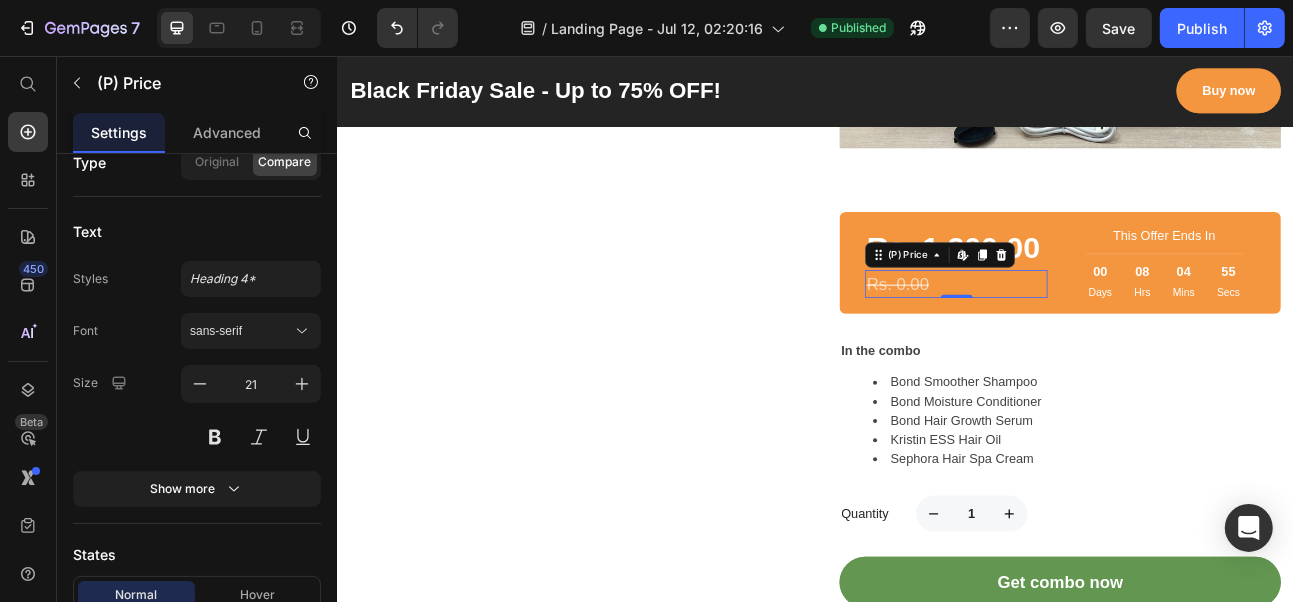 click on "Rs. 0.00" at bounding box center (1113, 343) 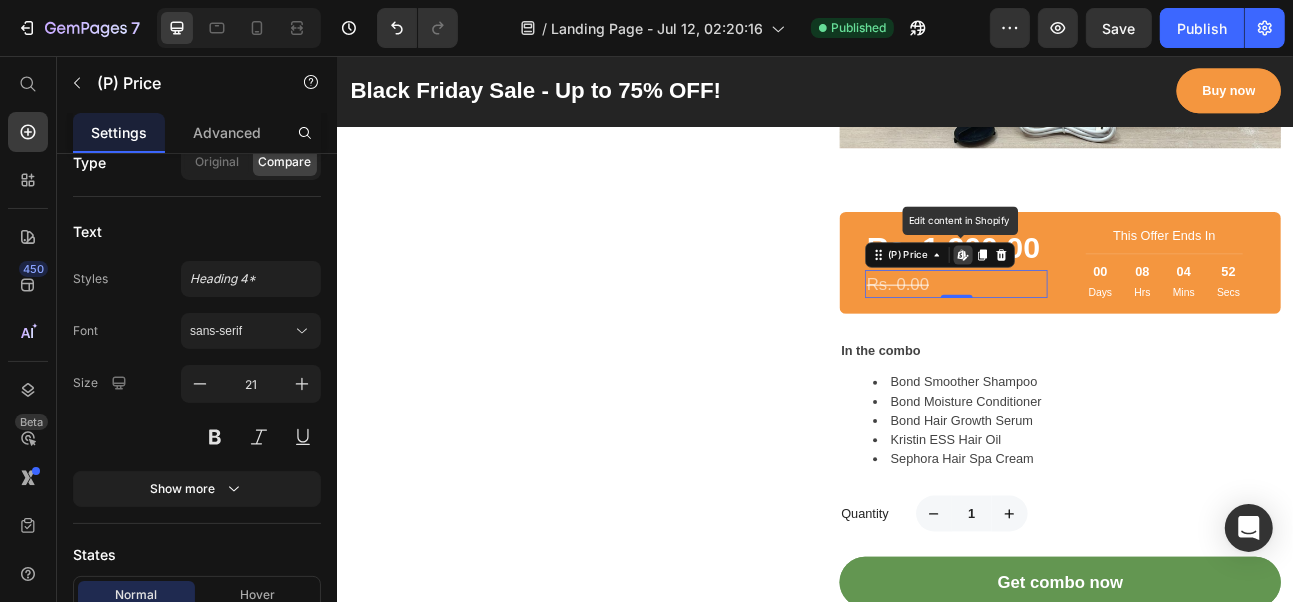 click 